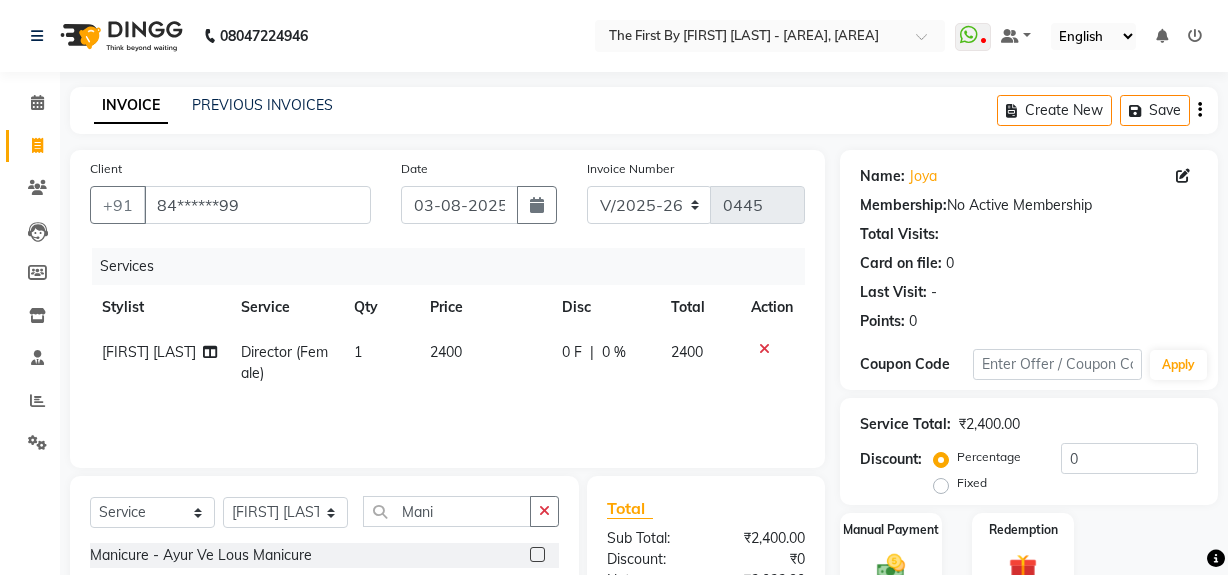 select on "6407" 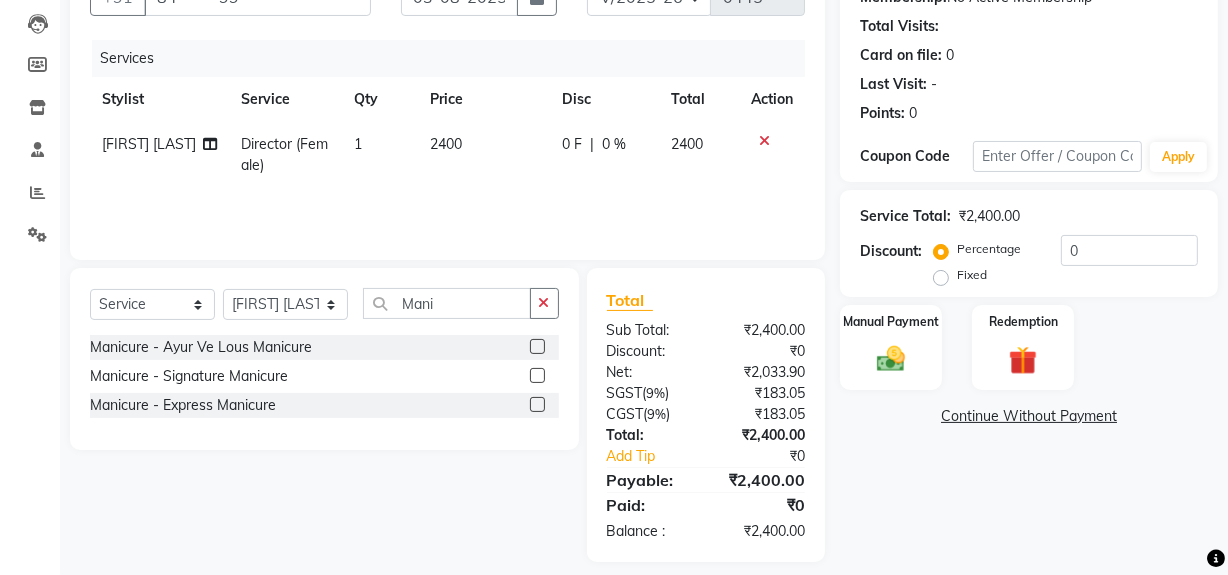scroll, scrollTop: 0, scrollLeft: 0, axis: both 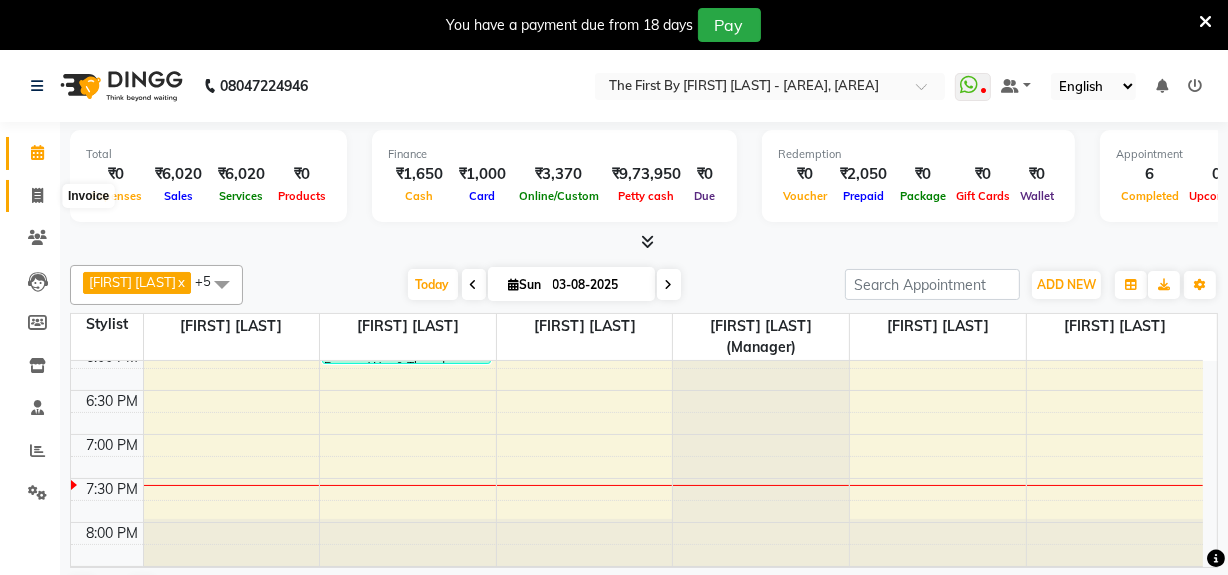 click 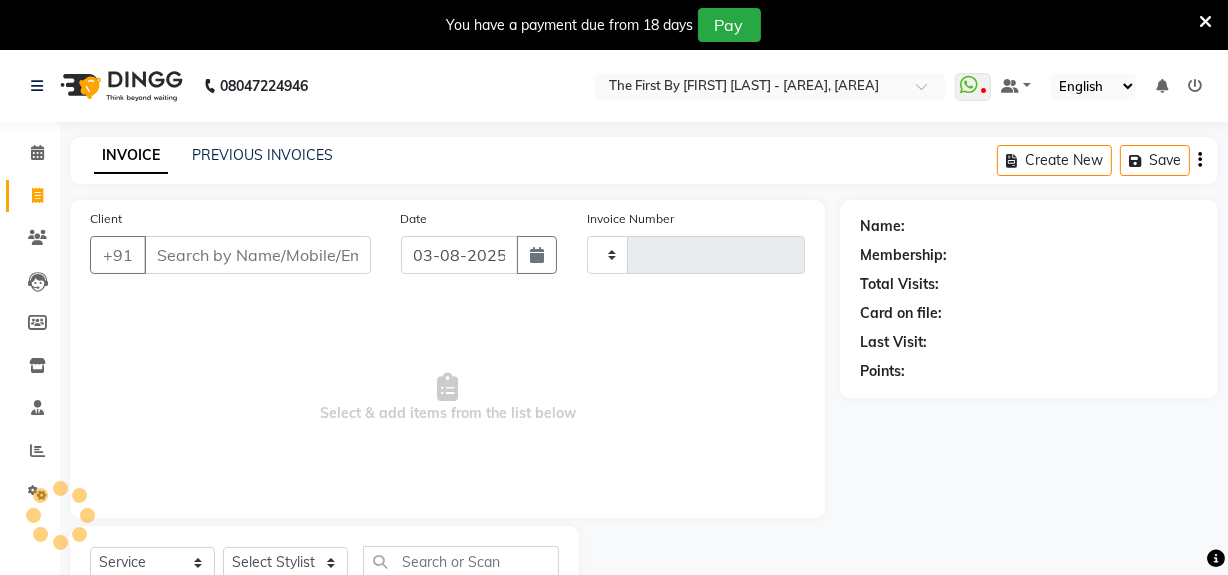 type on "0445" 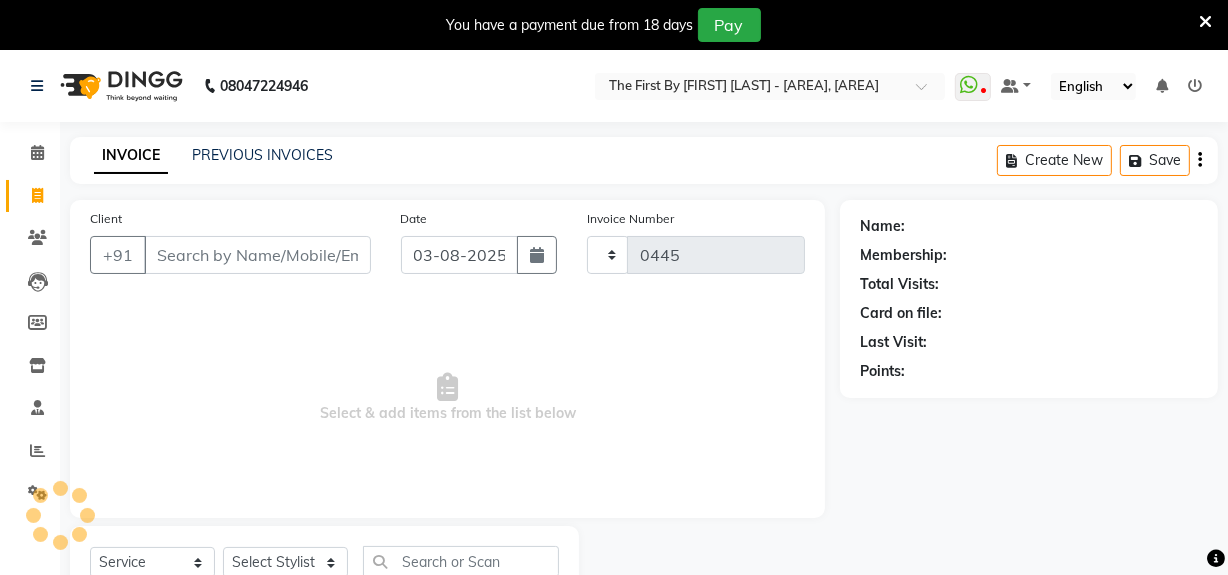 select on "6407" 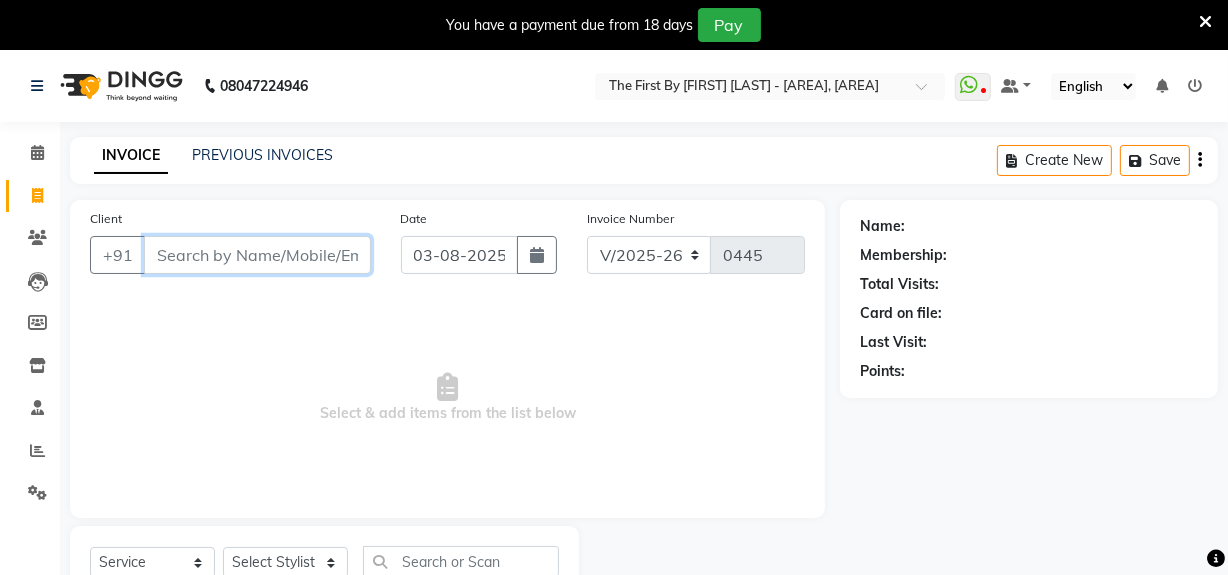 paste on "[NUMBER]" 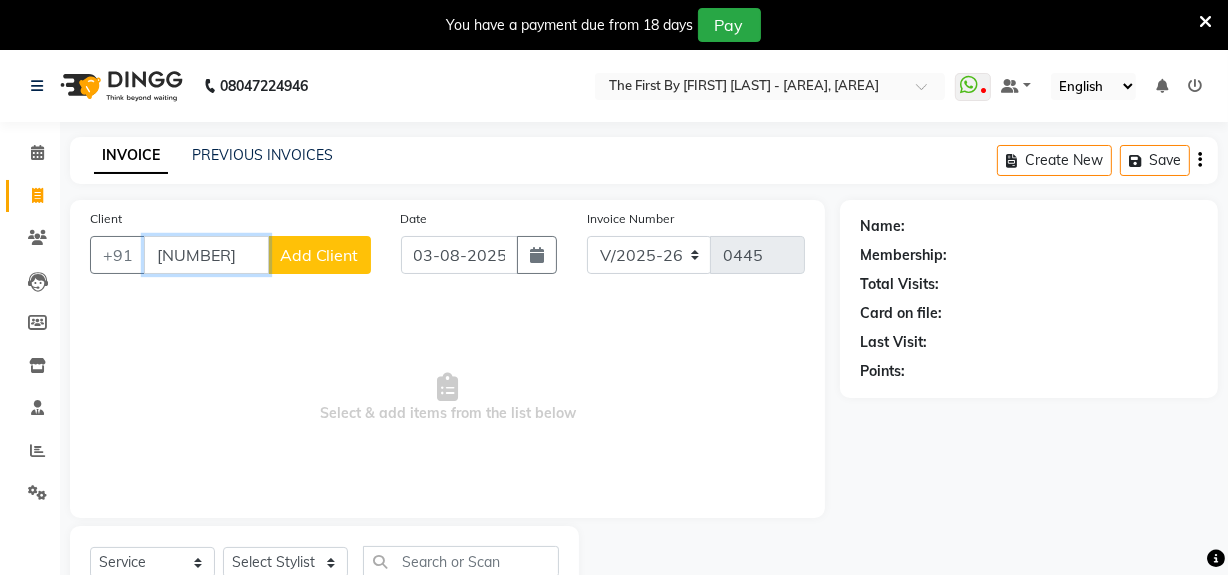 type on "[NUMBER]" 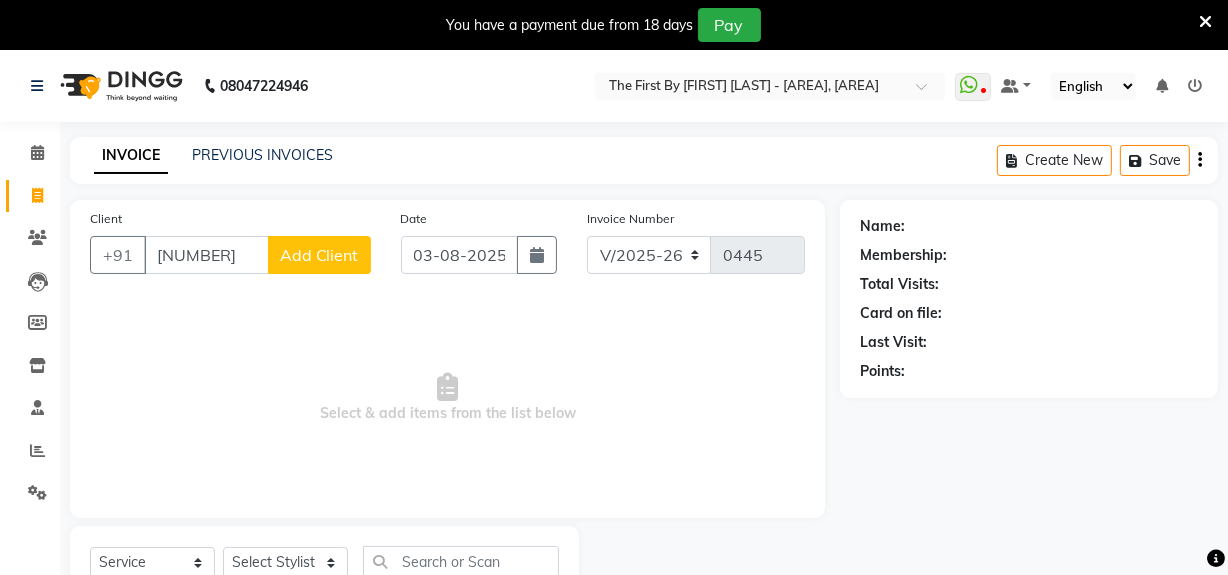 click on "Add Client" 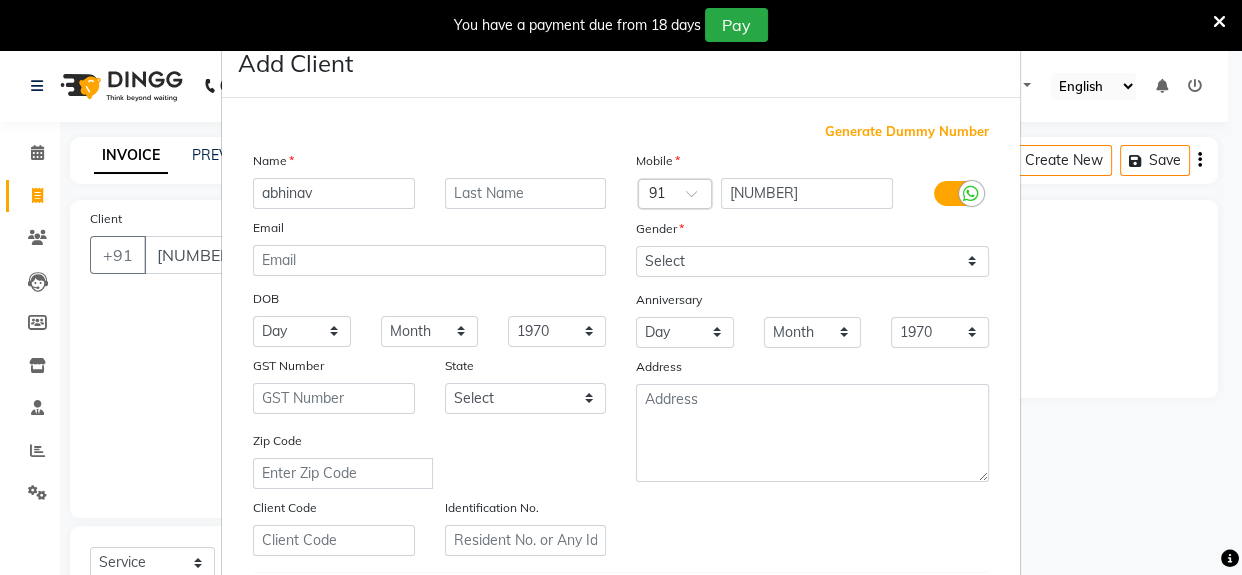 type on "abhinav" 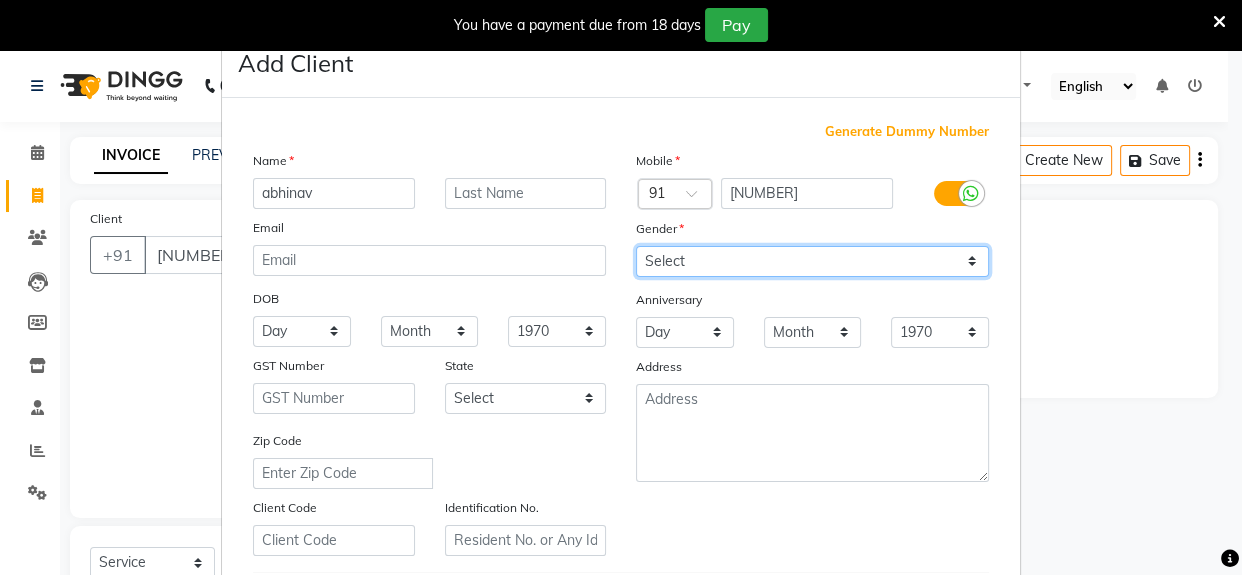 click on "Select Male Female Other Prefer Not To Say" at bounding box center [812, 261] 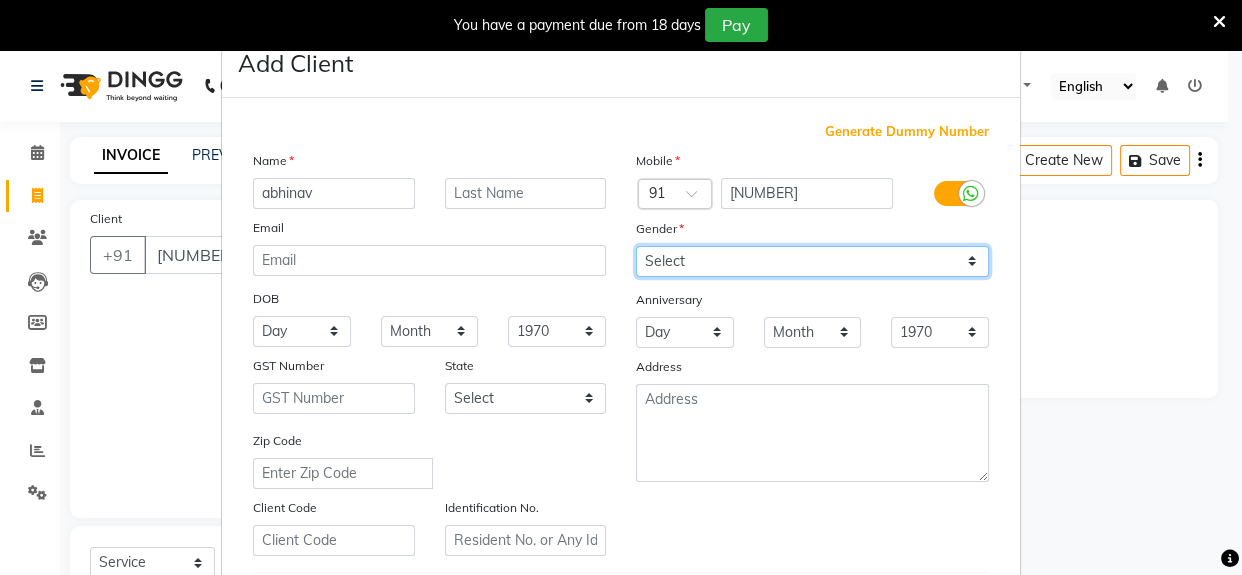 select on "male" 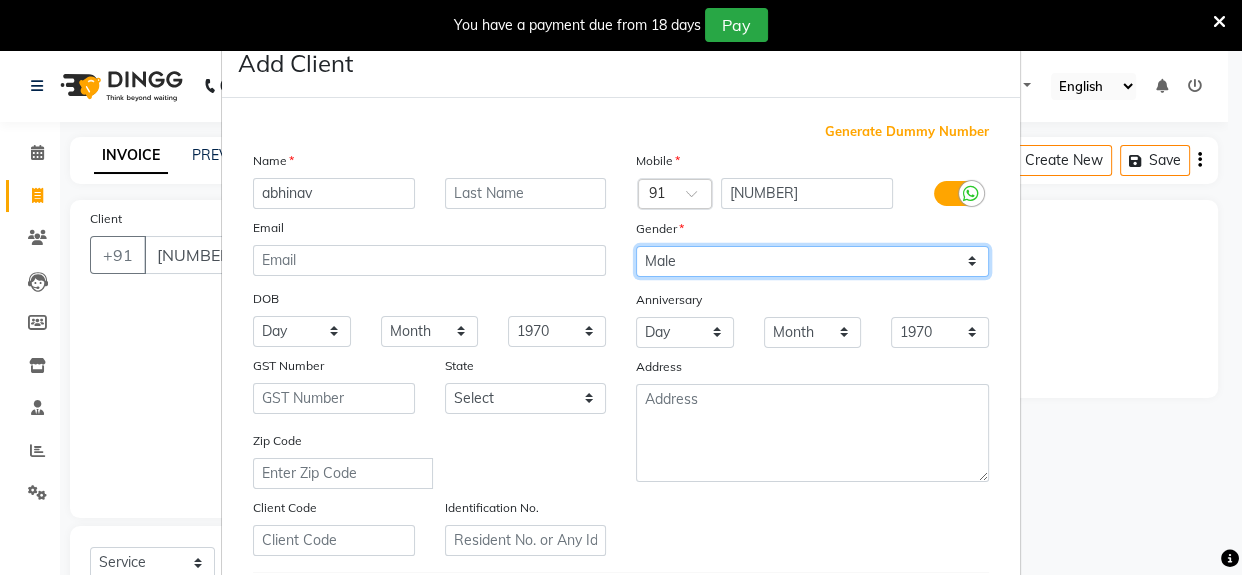 click on "Select Male Female Other Prefer Not To Say" at bounding box center [812, 261] 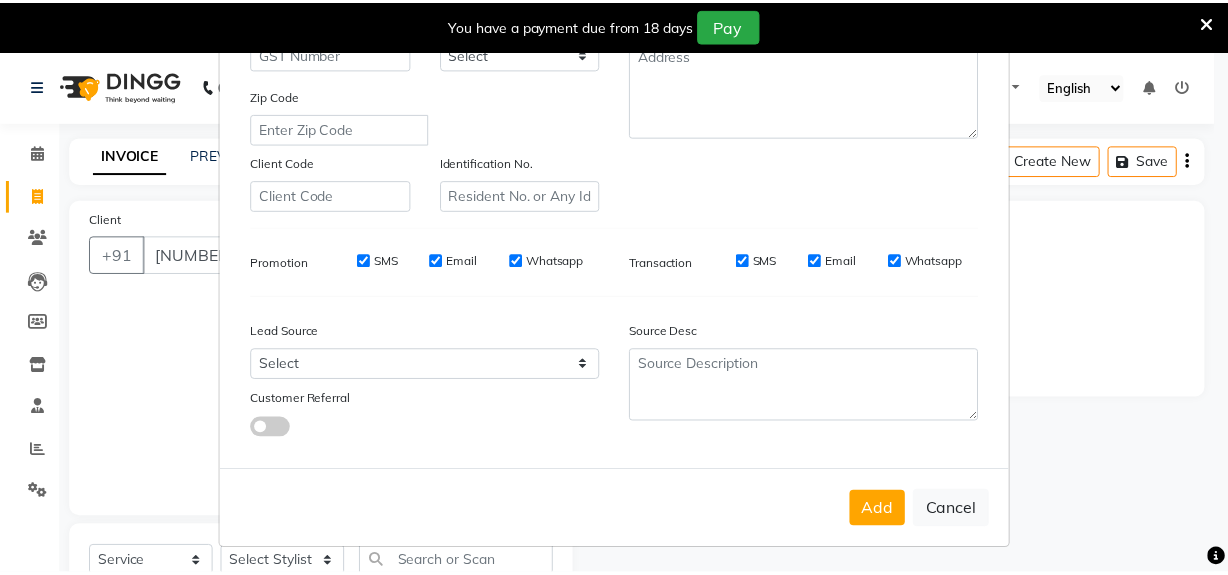 scroll, scrollTop: 353, scrollLeft: 0, axis: vertical 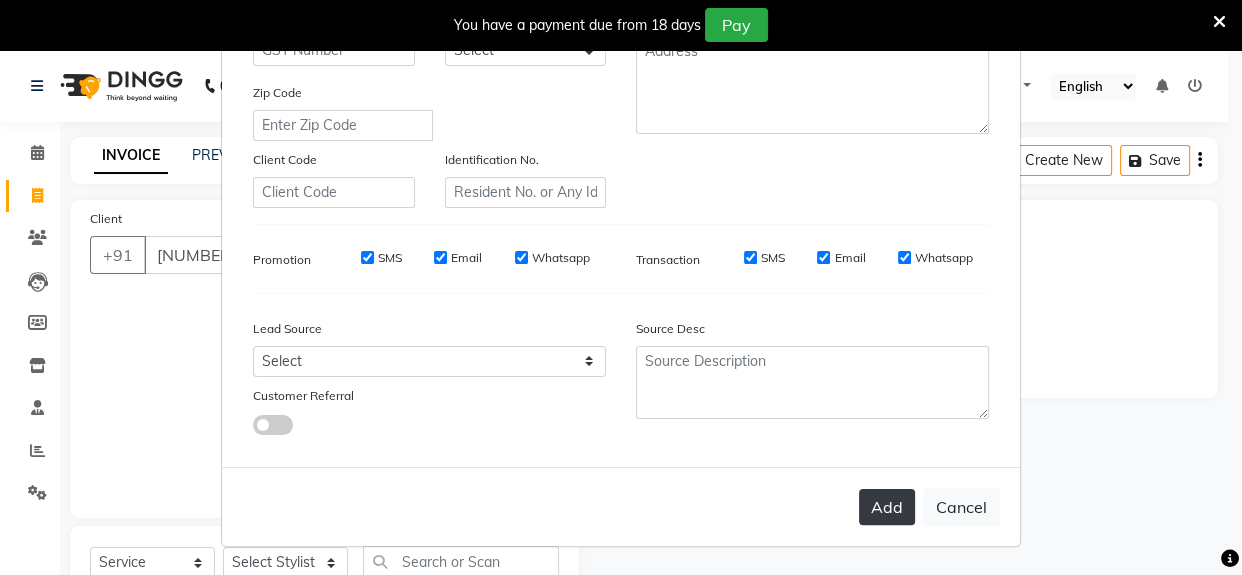 click on "Add" at bounding box center [887, 507] 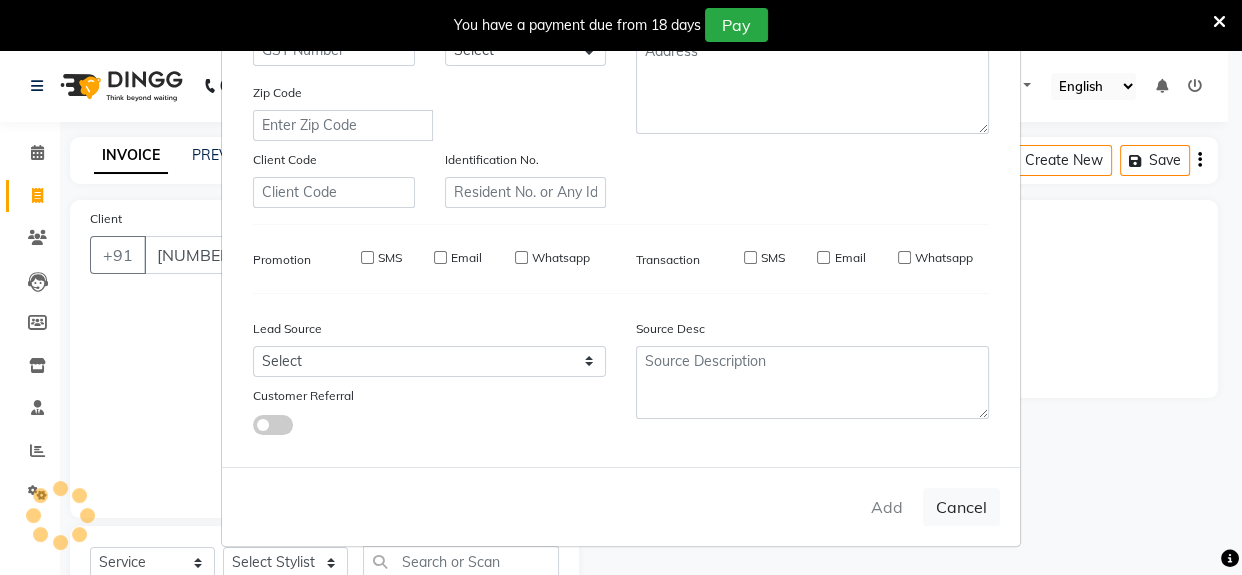type on "[FIRST] [PHONE]" 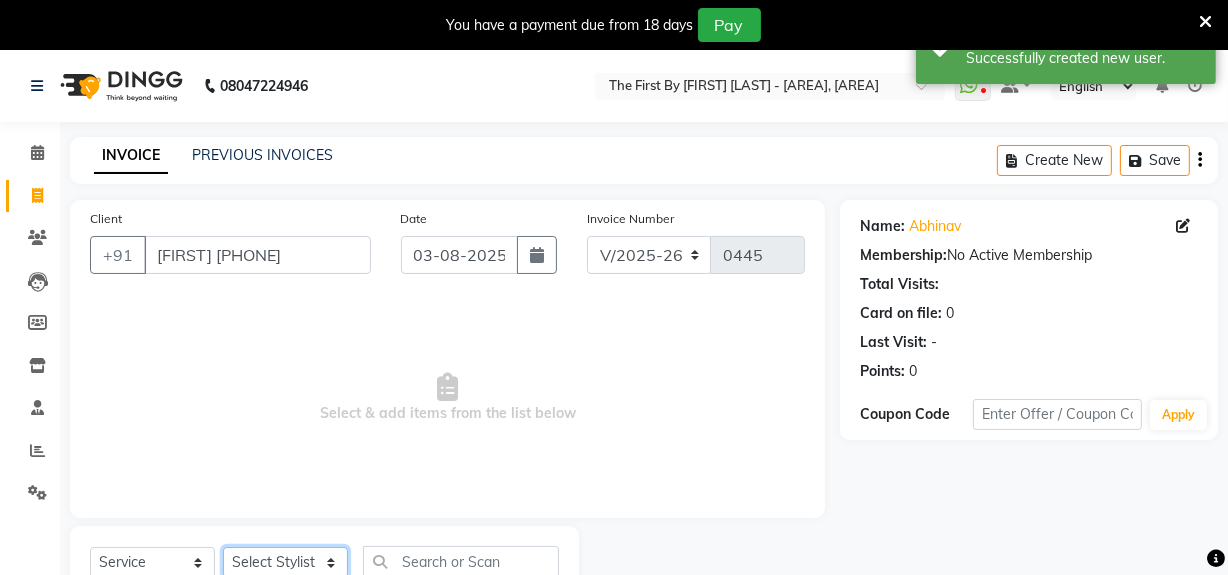 click on "Select Stylist [FIRST] [LAST] [FIRST] [LAST] HR Admin [FIRST] [LAST] [FIRST] [LAST] [FIRST] [LAST] [FIRST] [LAST] (Manager)" 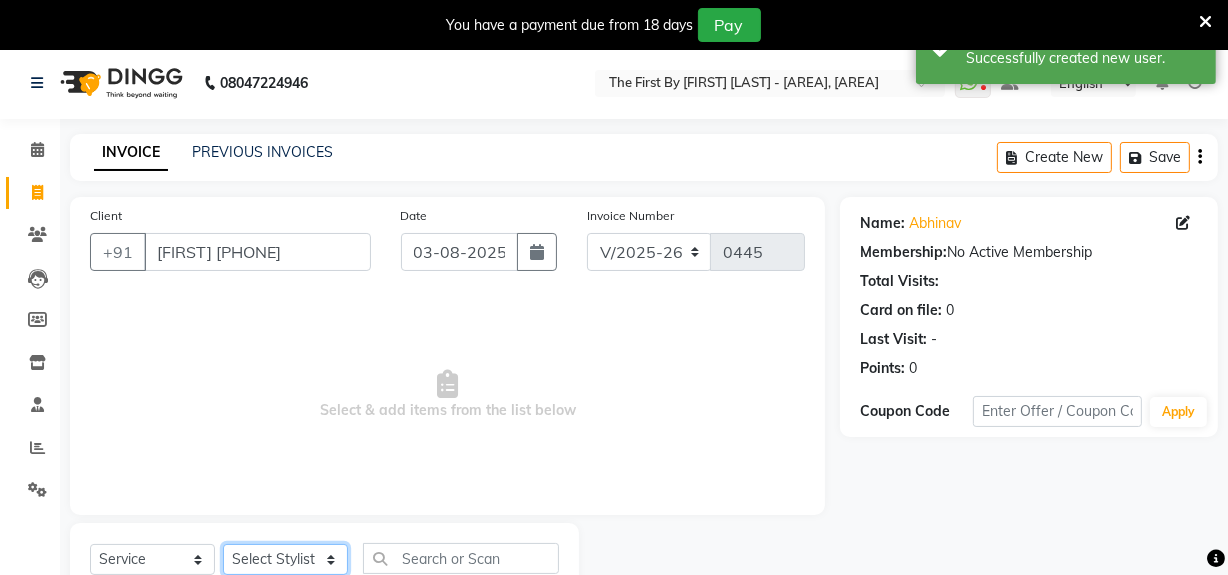 select on "70388" 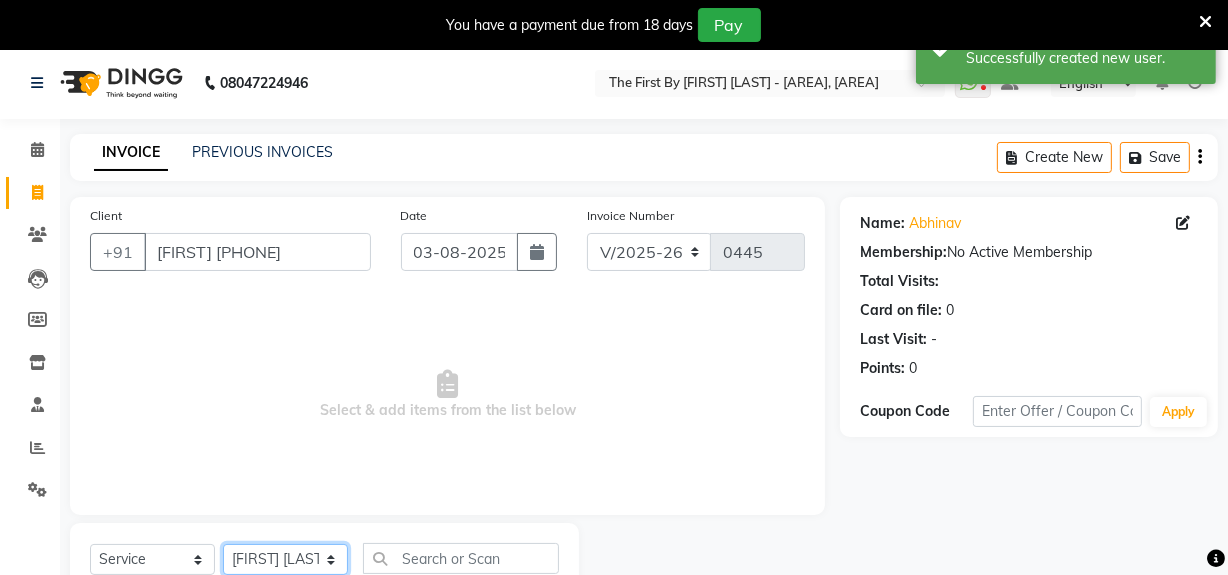 click on "Select Stylist [FIRST] [LAST] [FIRST] [LAST] HR Admin [FIRST] [LAST] [FIRST] [LAST] [FIRST] [LAST] [FIRST] [LAST] (Manager)" 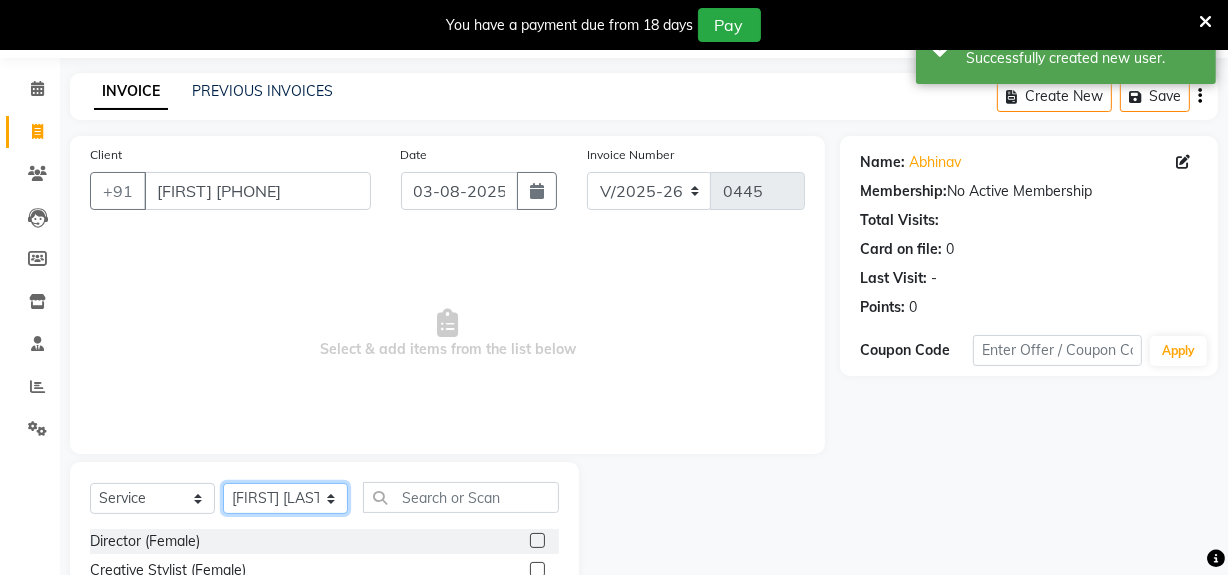 scroll, scrollTop: 94, scrollLeft: 0, axis: vertical 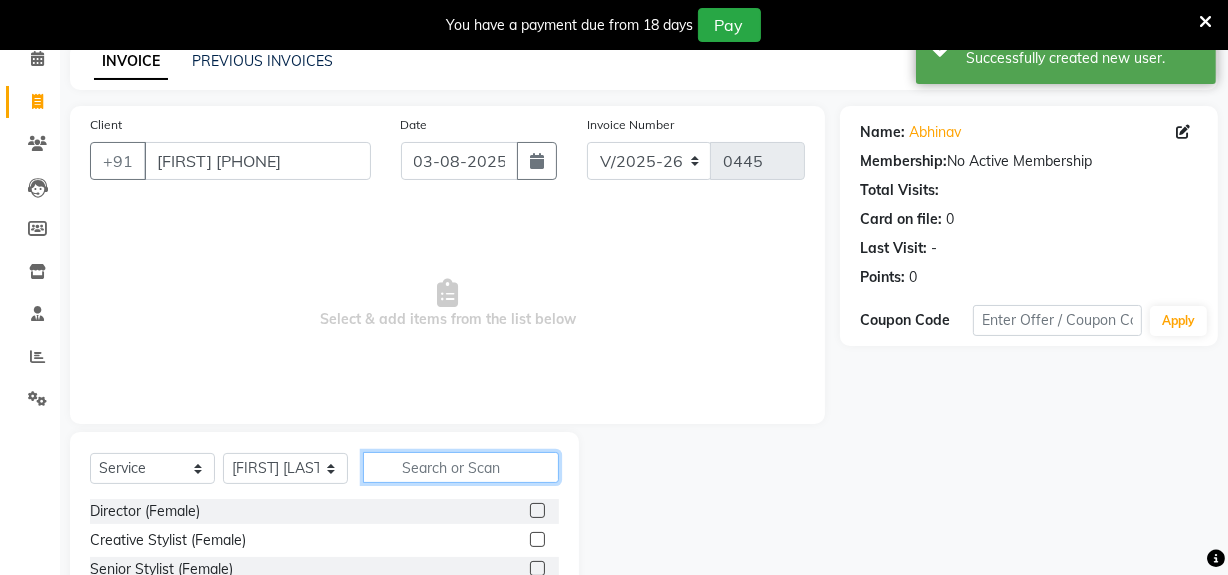 click 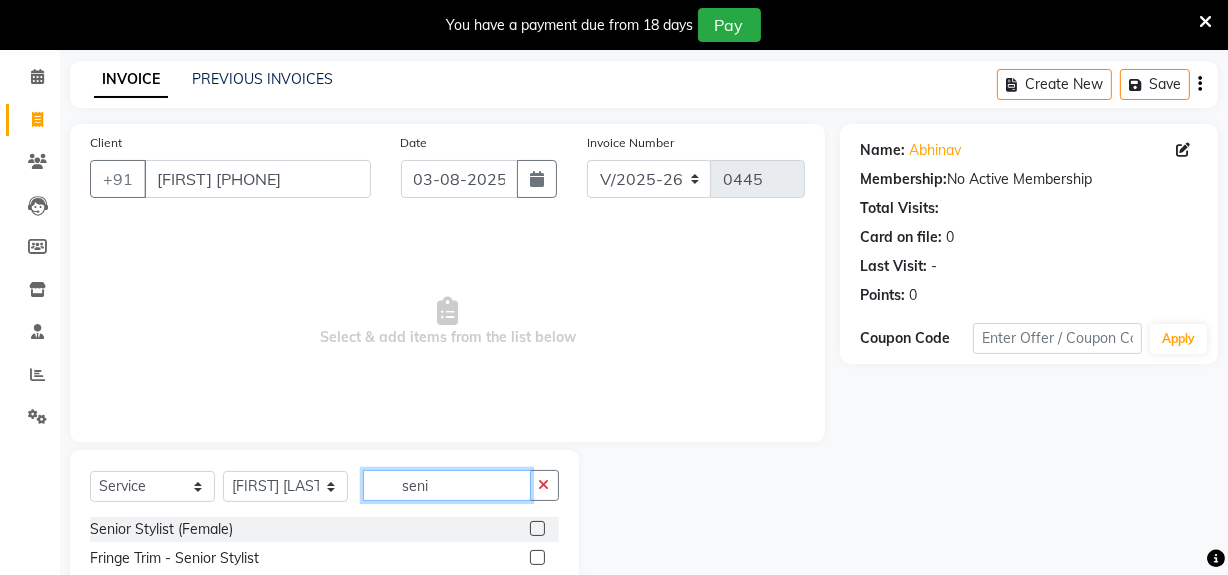 scroll, scrollTop: 94, scrollLeft: 0, axis: vertical 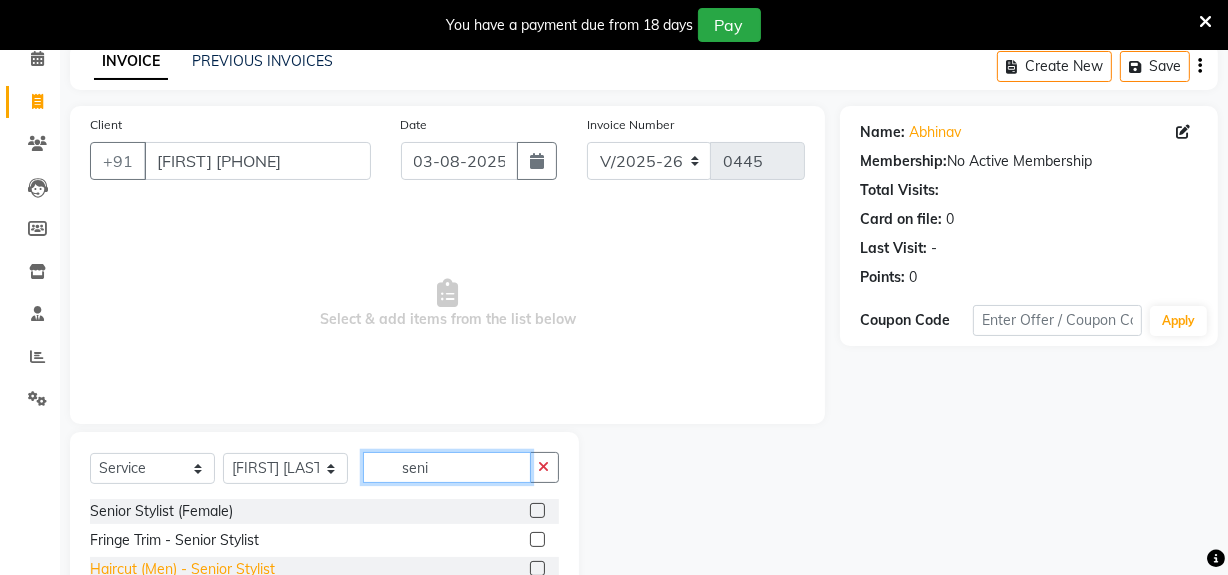 type on "seni" 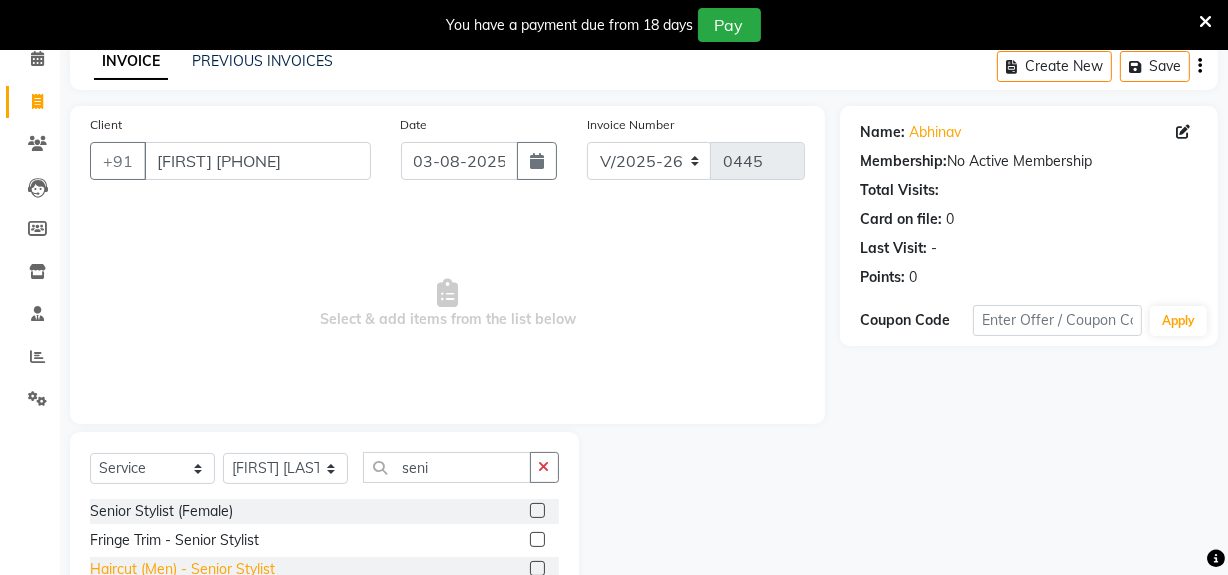 click on "Haircut (Men) - Senior Stylist" 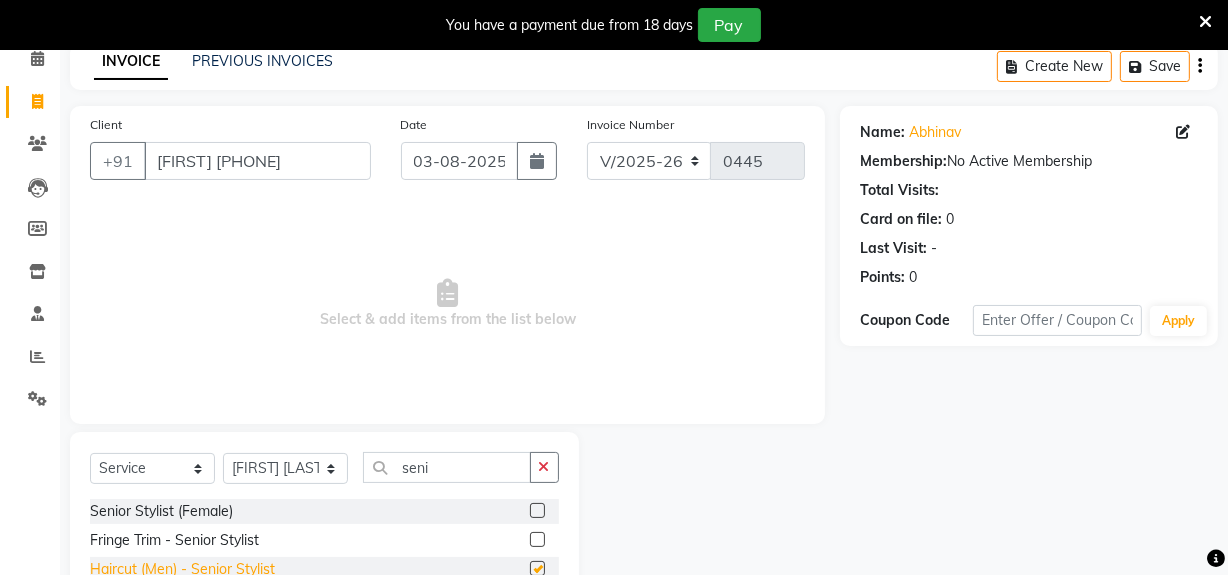 checkbox on "false" 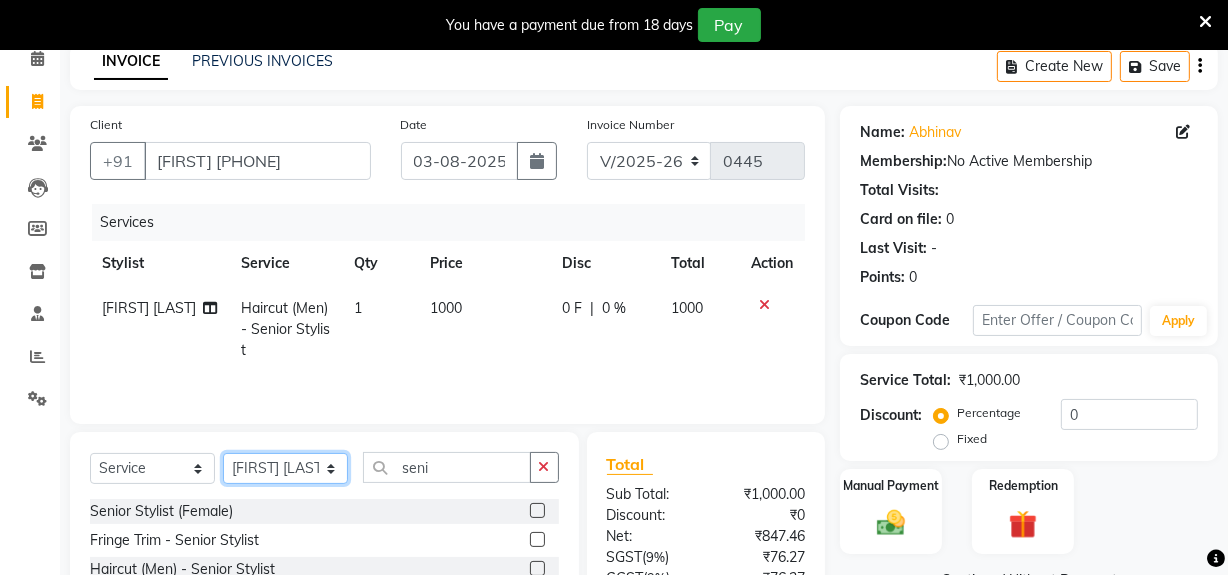 click on "Select Stylist [FIRST] [LAST] [FIRST] [LAST] HR Admin [FIRST] [LAST] [FIRST] [LAST] [FIRST] [LAST] [FIRST] [LAST] (Manager)" 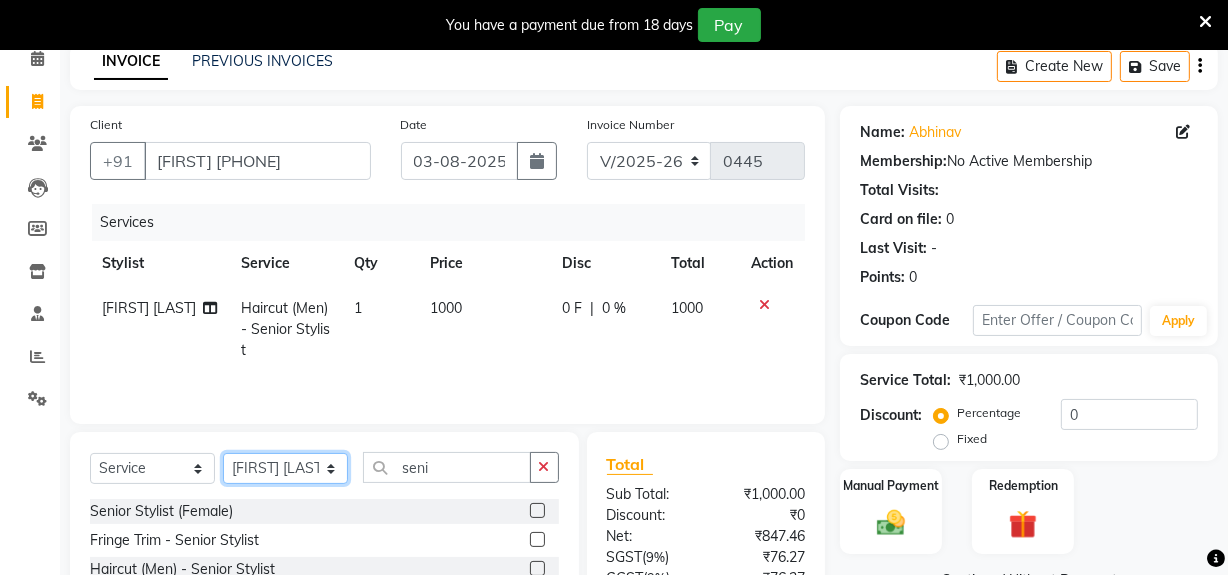 select on "68243" 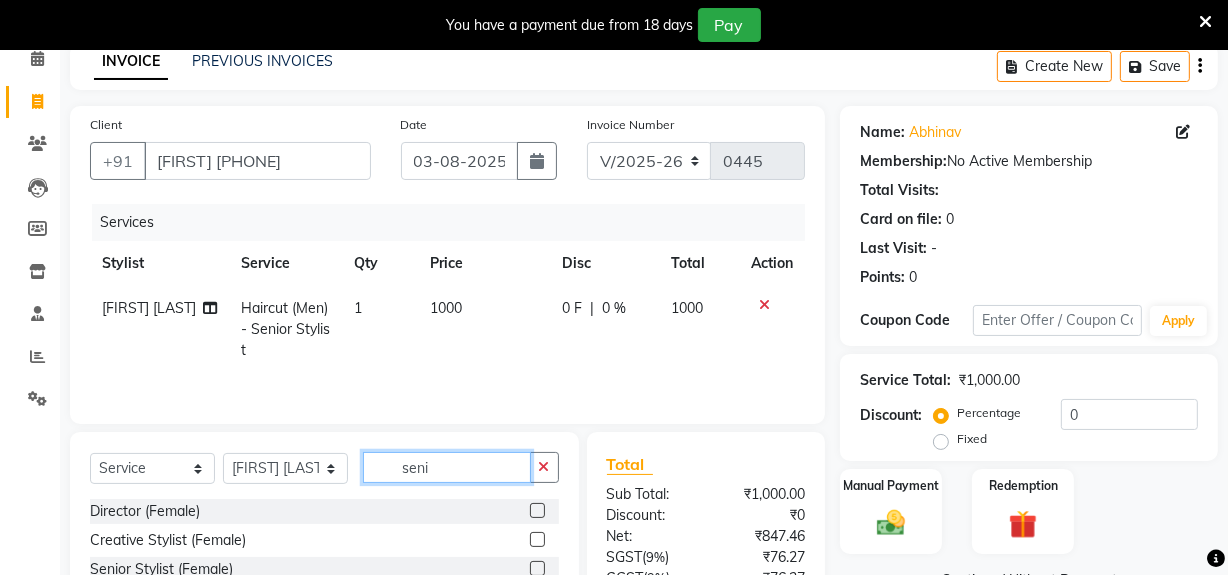 click on "seni" 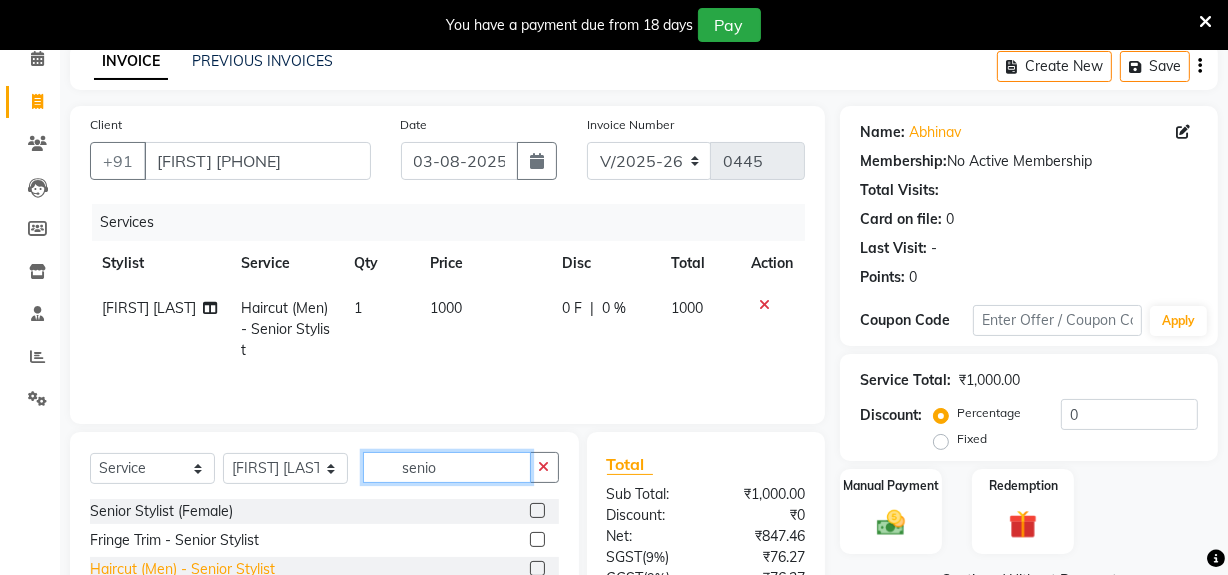 type on "senio" 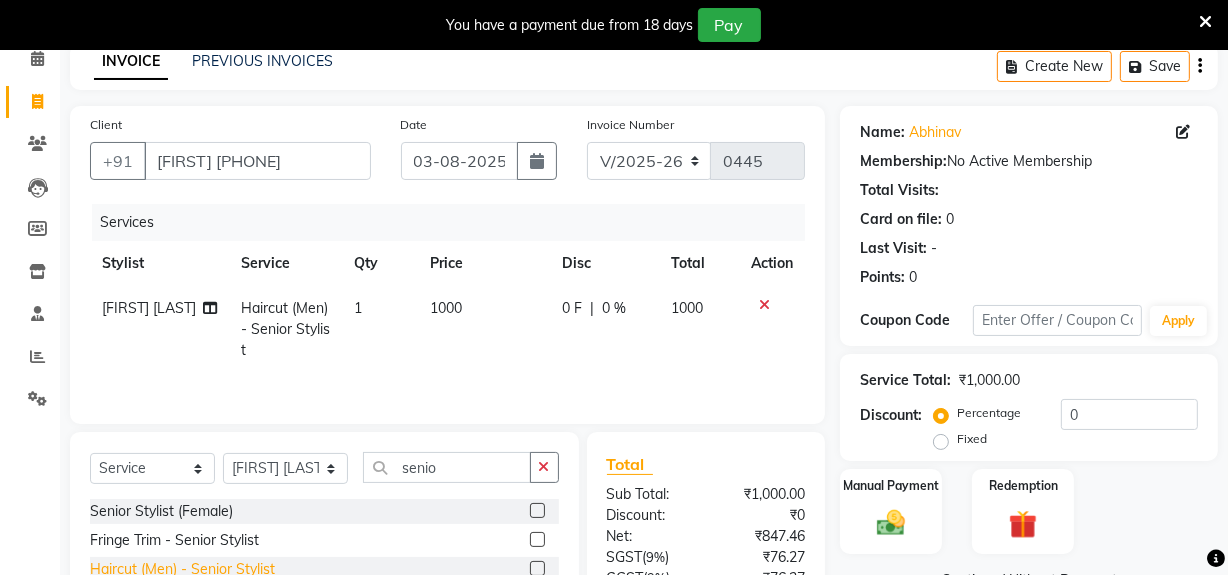 click on "Haircut (Men) - Senior Stylist" 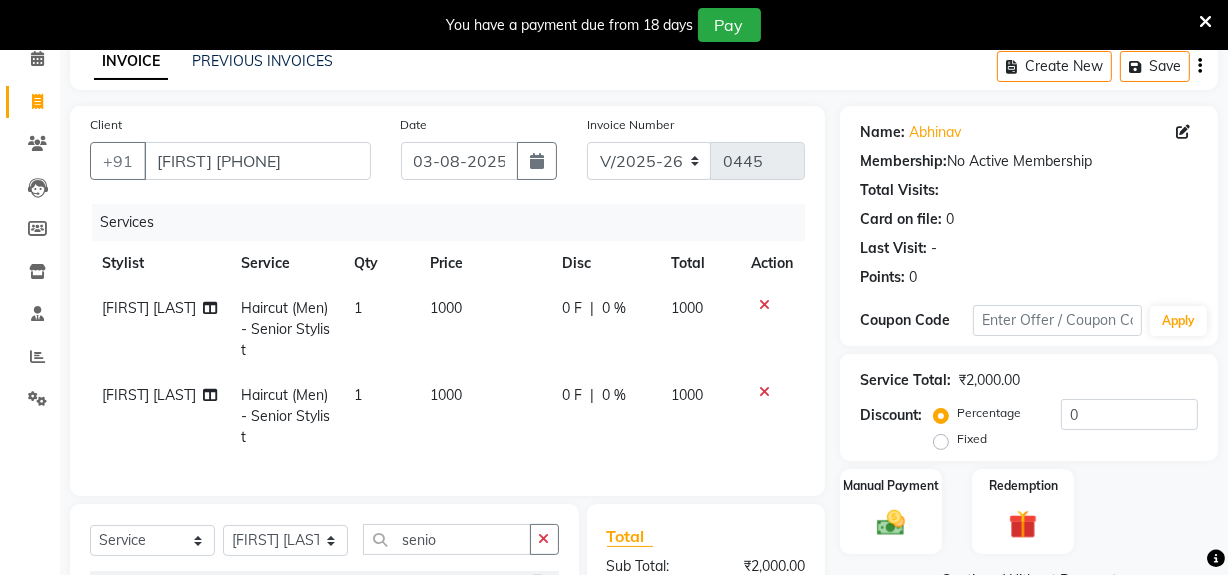 checkbox on "false" 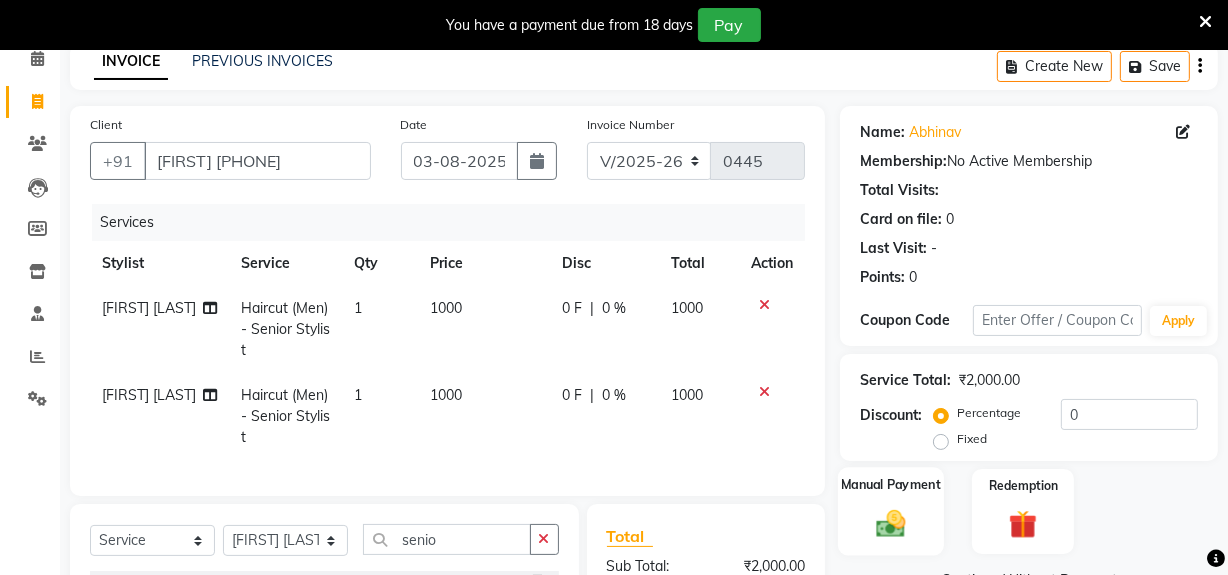 click 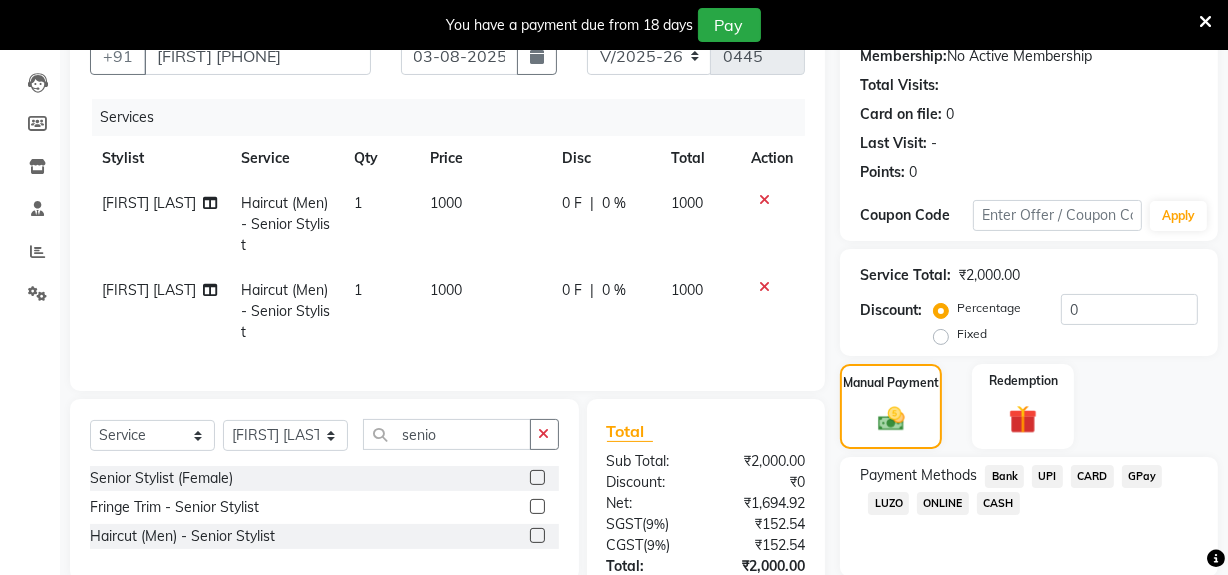 scroll, scrollTop: 360, scrollLeft: 0, axis: vertical 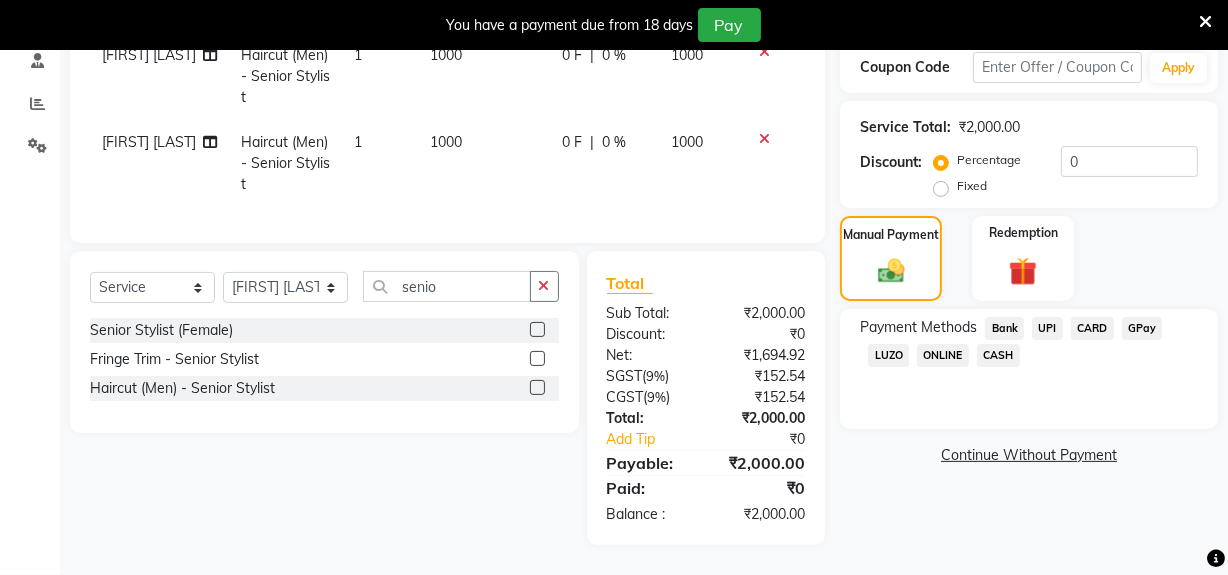 click on "UPI" 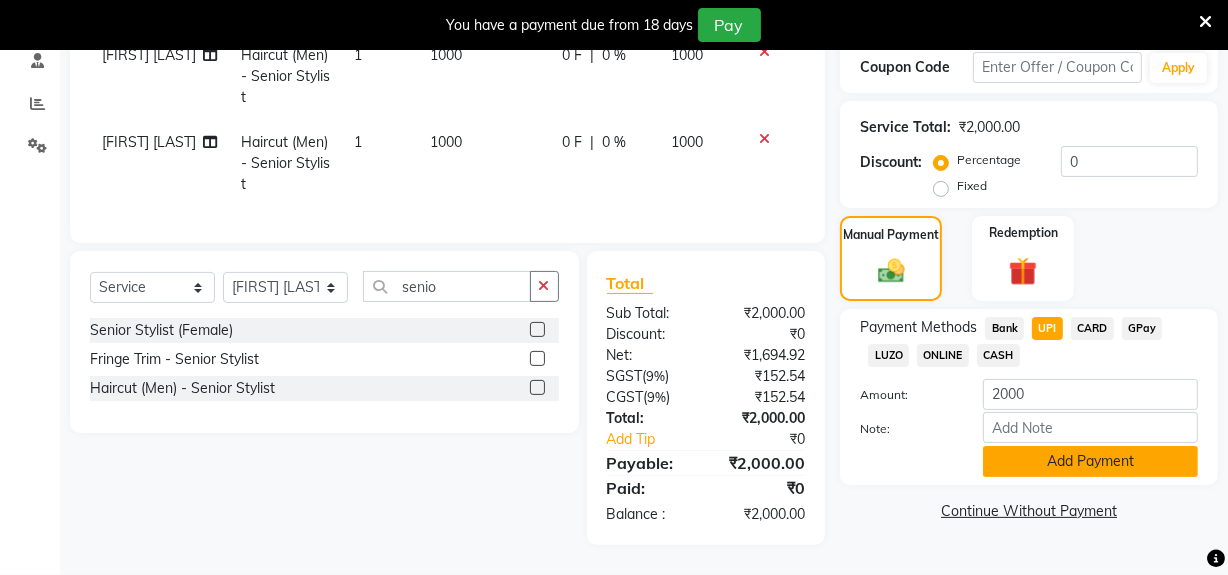 click on "Add Payment" 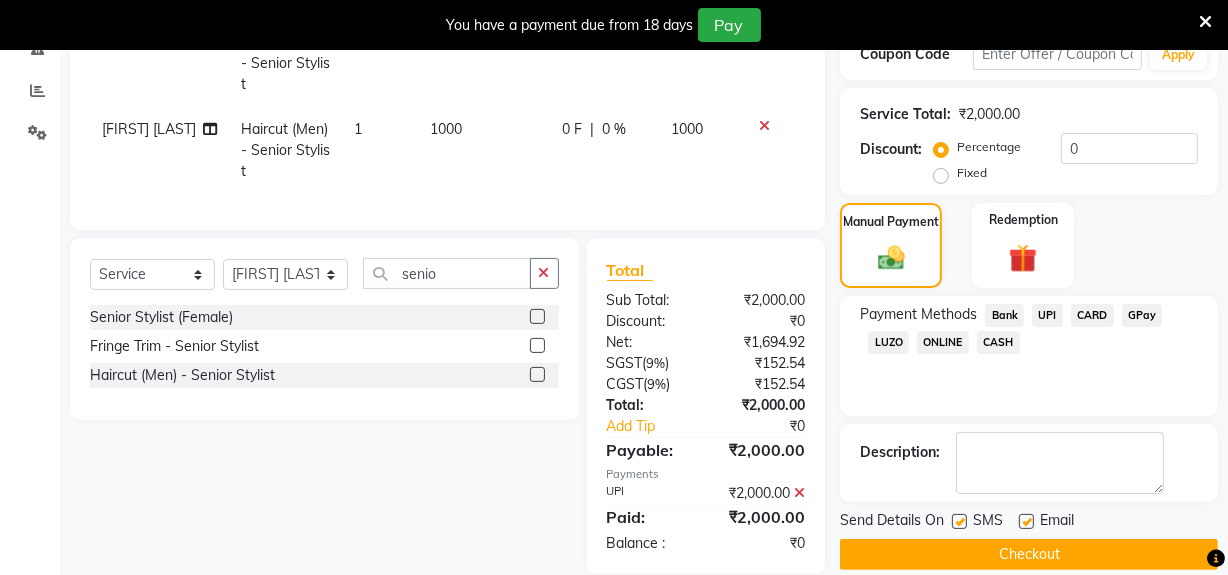 click on "Checkout" 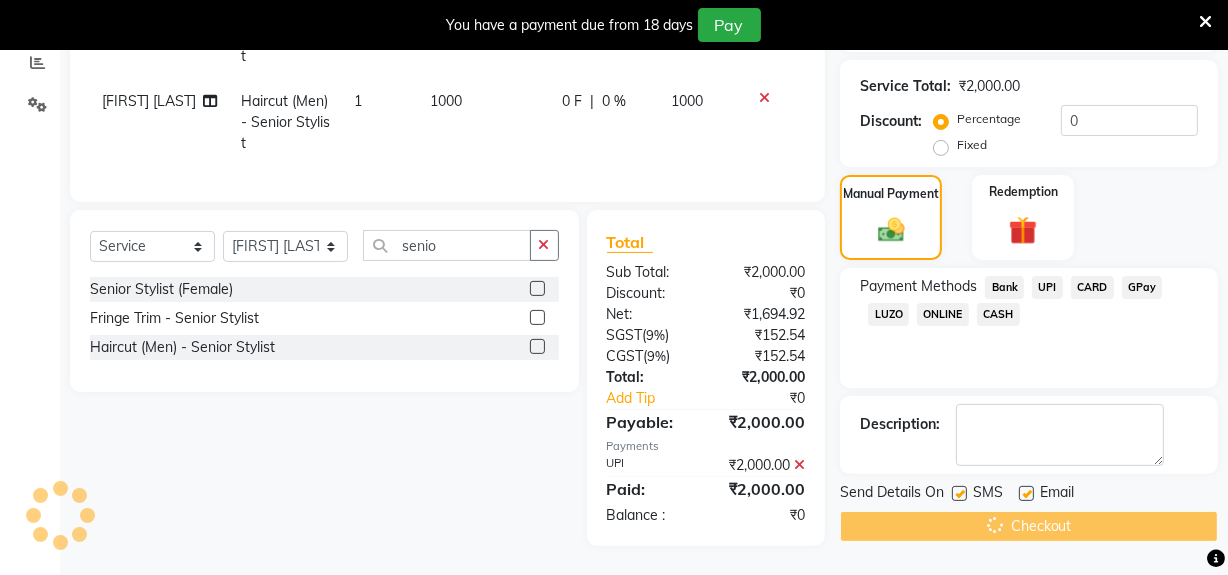 scroll, scrollTop: 402, scrollLeft: 0, axis: vertical 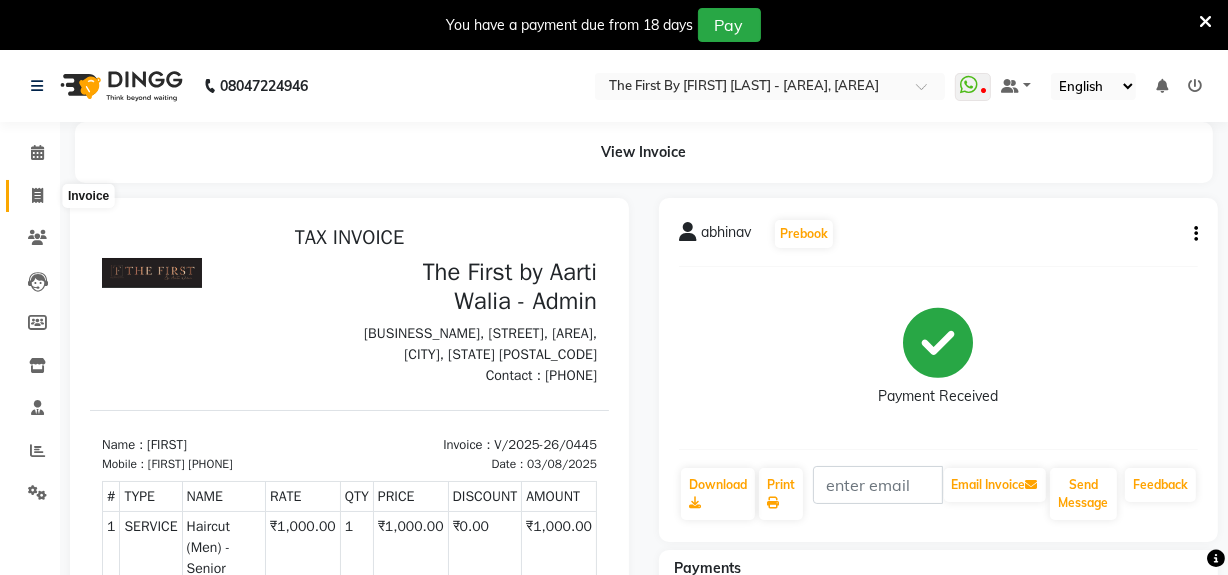 click 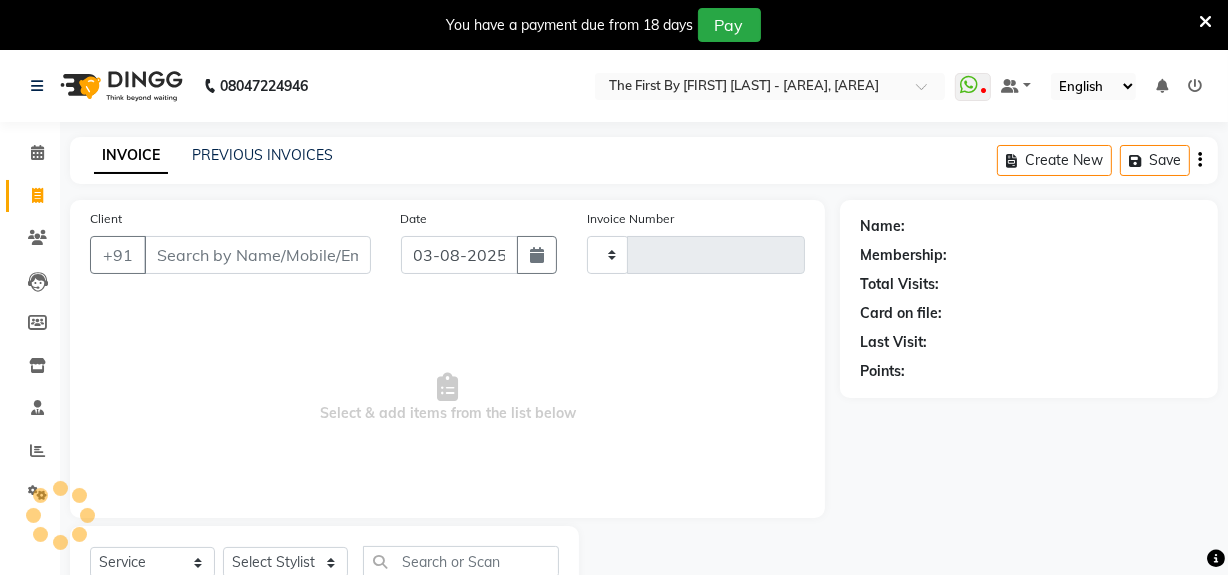 scroll, scrollTop: 76, scrollLeft: 0, axis: vertical 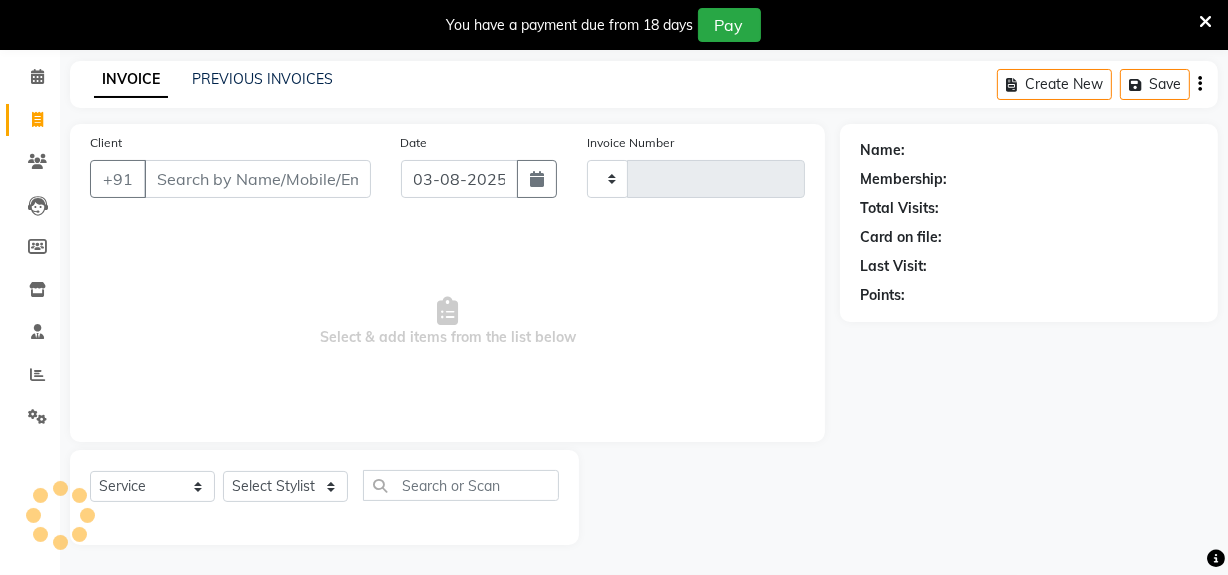 type on "[PHONE]" 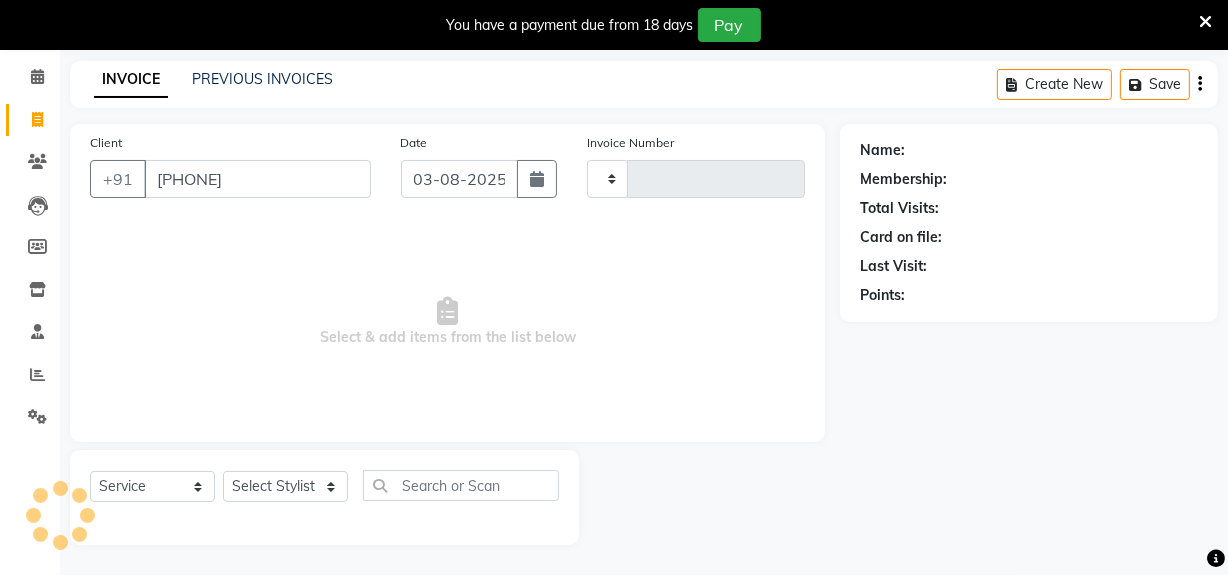 type on "0446" 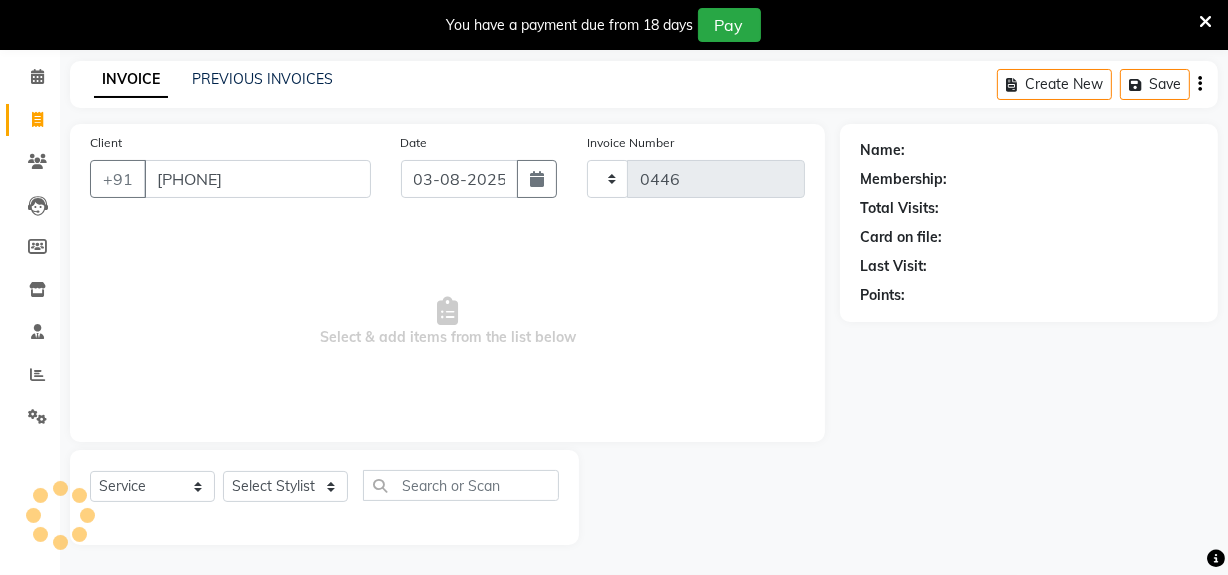 select on "6407" 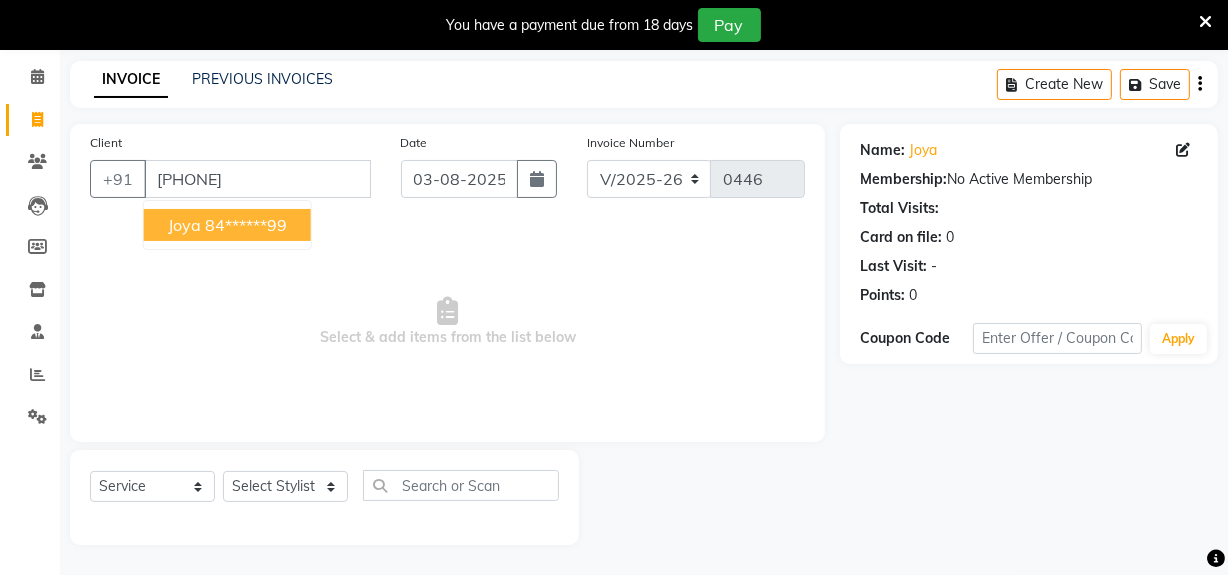 click on "84******99" at bounding box center [246, 225] 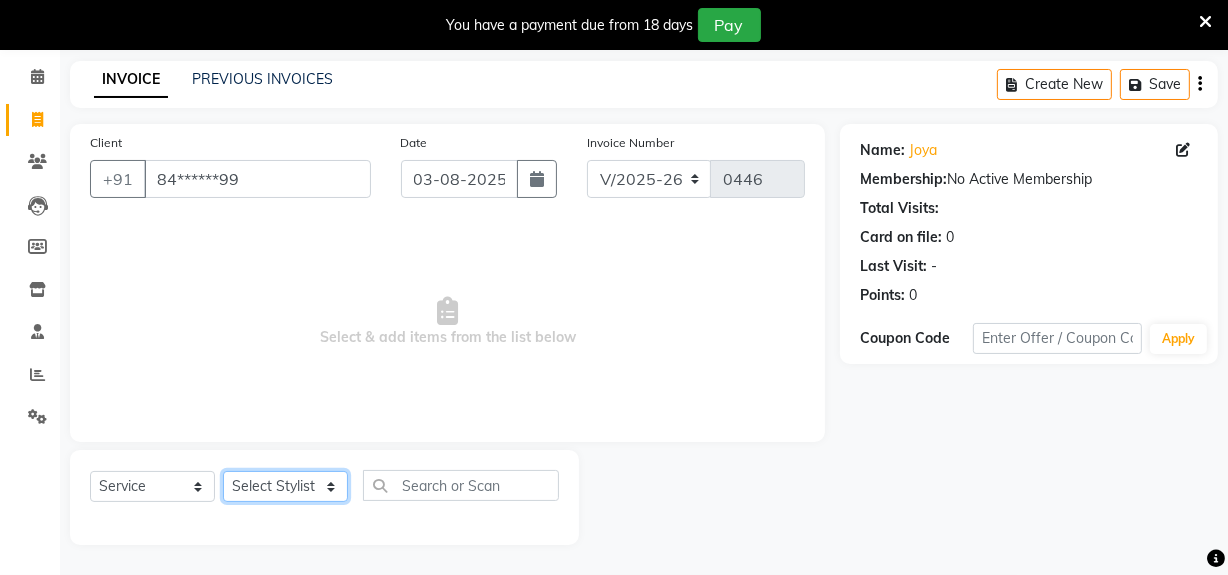 click on "Select Stylist [FIRST] [LAST] [FIRST] [LAST] HR Admin [FIRST] [LAST] [FIRST] [LAST] [FIRST] [LAST] [FIRST] [LAST] (Manager)" 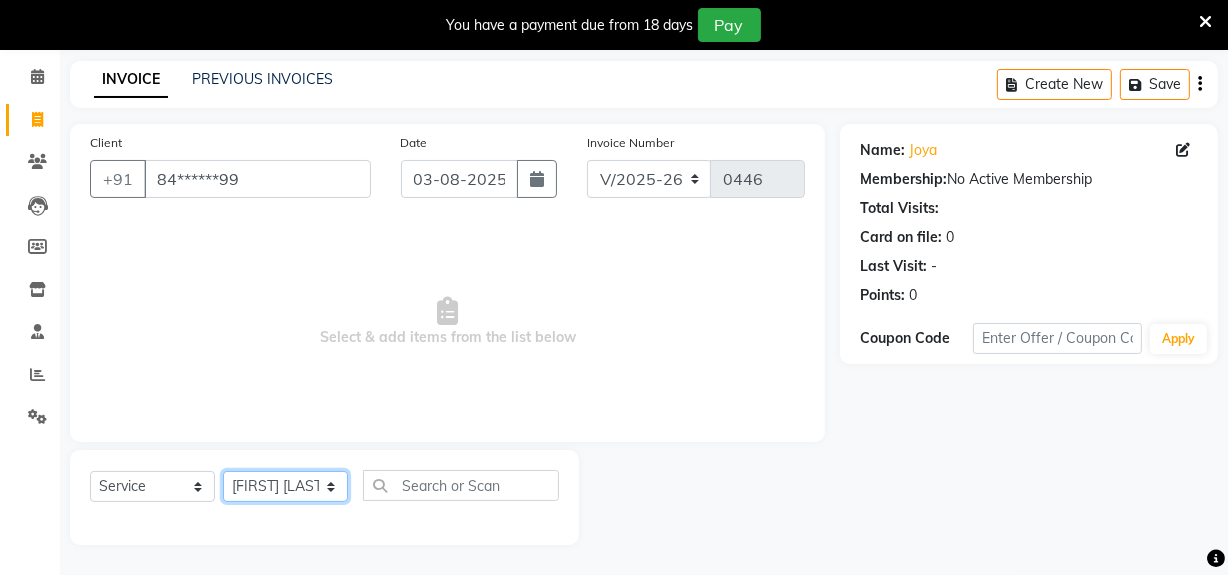 click on "Select Stylist [FIRST] [LAST] [FIRST] [LAST] HR Admin [FIRST] [LAST] [FIRST] [LAST] [FIRST] [LAST] [FIRST] [LAST] (Manager)" 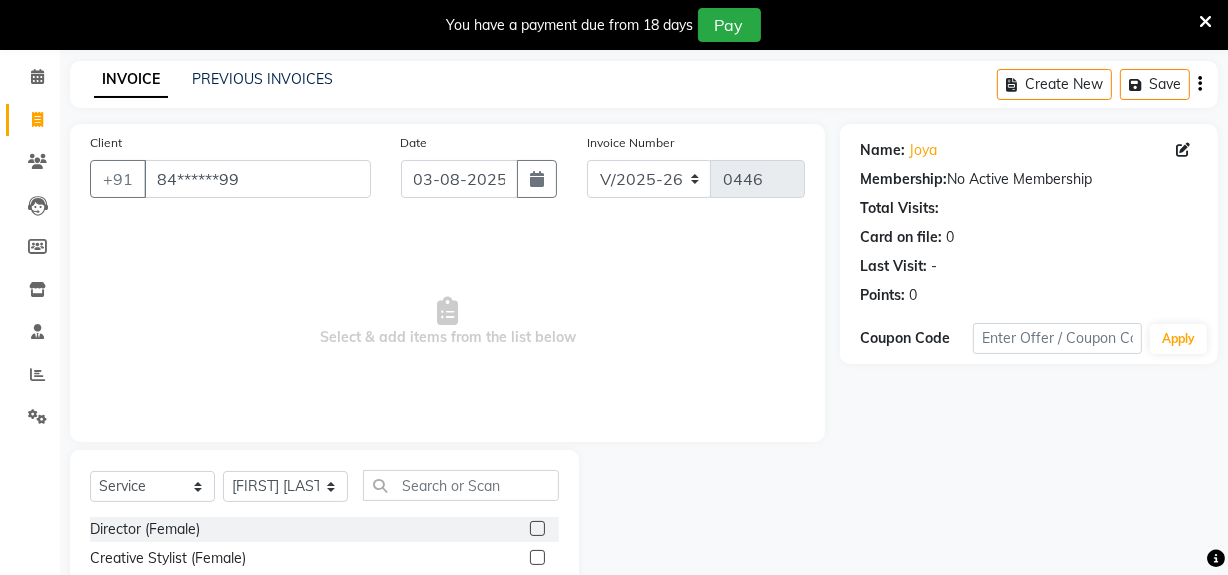 click on "Director (Female)  Creative Stylist (Female)  Senior Stylist (Female)  Kids - Girl (Female)  3TENX Express Spa  3TENX Caviar Infusion Spa  Fringe Trim - Director  Fringe Trim - Creative Stylist  Fringe Trim - Senior Stylist  Haircut (Men) - Director  Haircut (Men) - Creative Stylist  Haircut (Men) - Senior Stylist  Haircut (Men) - Kids - Boy  Beard - Beard Trim/Shave  Beard - Beard Colour  Beard - Moushtache Trim  Beard - Moushtache Colour  Beard - Eyebrows Colour  Wash 1  Wash  Styling - Blow Dry  Styling - Ironing  Styling - Tong  Styling - Hair Ups / Braids  Styling - Mens Hair Styling  Texture Treatment - Touch Up  Texture Treatment - Global Color  Texture Treatment - Highlights  Texture Treatment - Keratin/Cysteine  Texture Treatment - Permanent Straightening/Smoothning  Texture Treatment - Perm  Hair Care - Ritual - Moisture Infused  Hair Care - Ritual - Olaplex (Male)  Hair Care - Ritual - Olaplex (Female)  Hair Care - Ritual - Hair Spa - Loreal  Hair Care - Ritual - Filler (Nashi)  Nail Art - Refill" 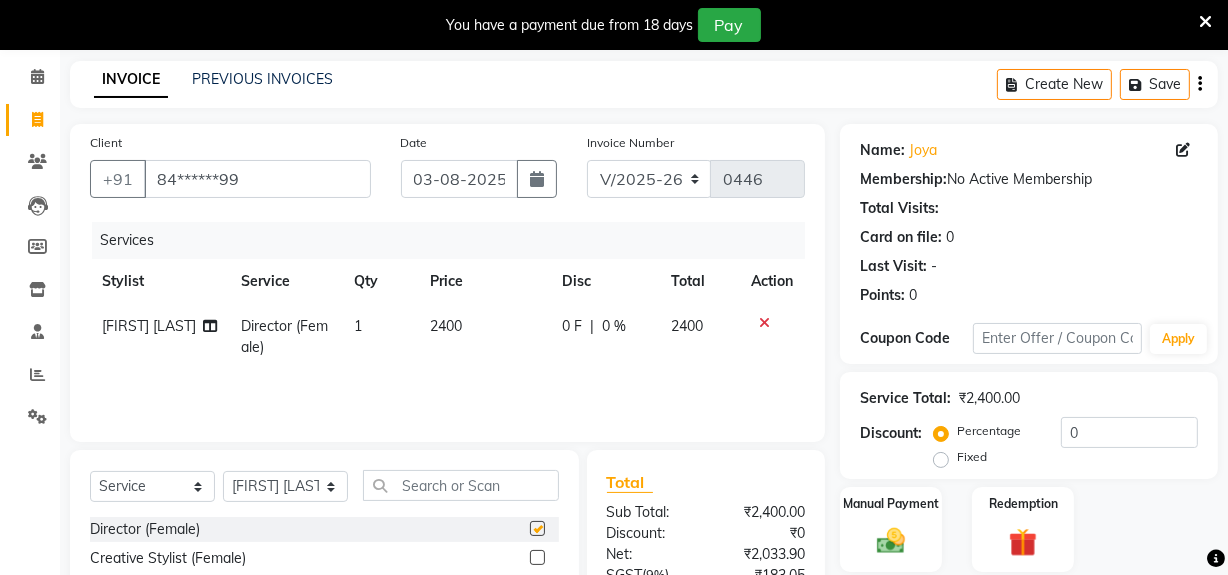 checkbox on "false" 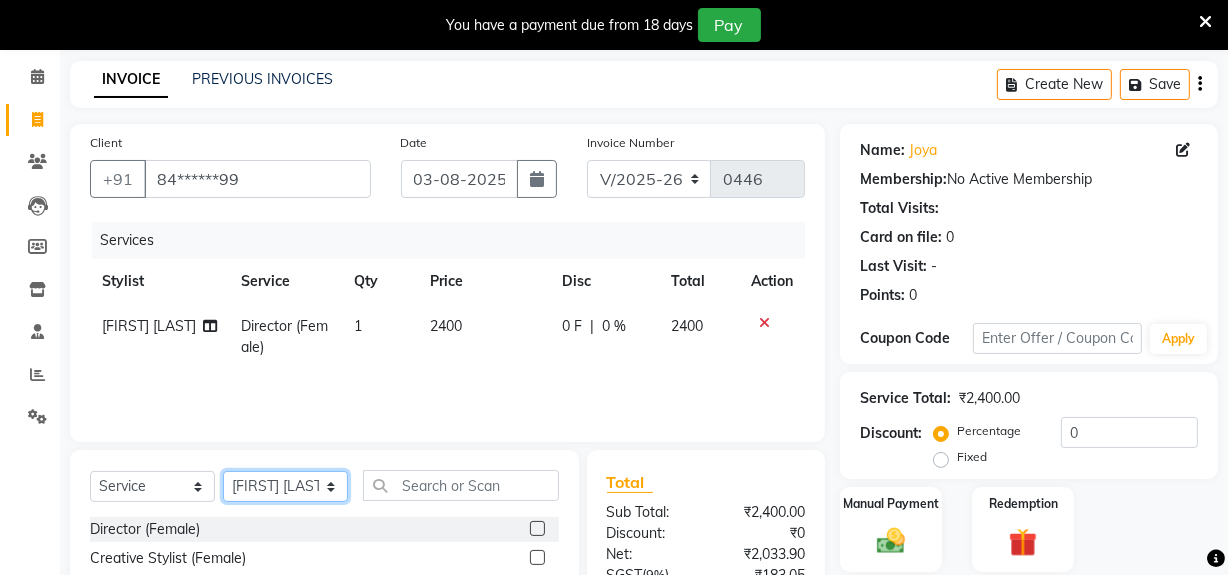 drag, startPoint x: 275, startPoint y: 499, endPoint x: 292, endPoint y: 450, distance: 51.86521 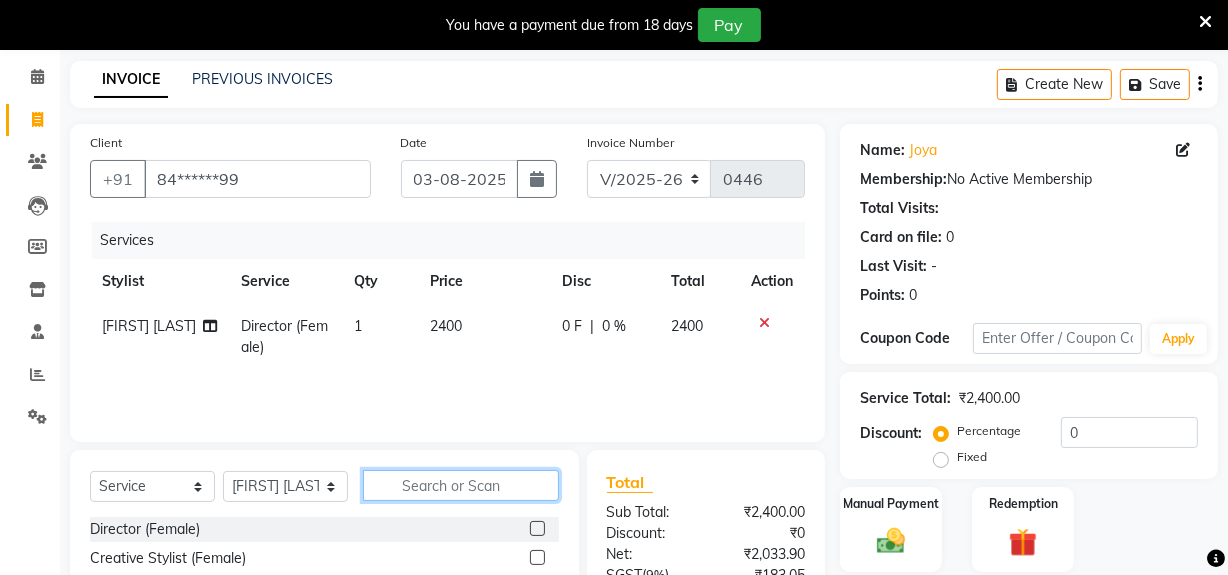 click 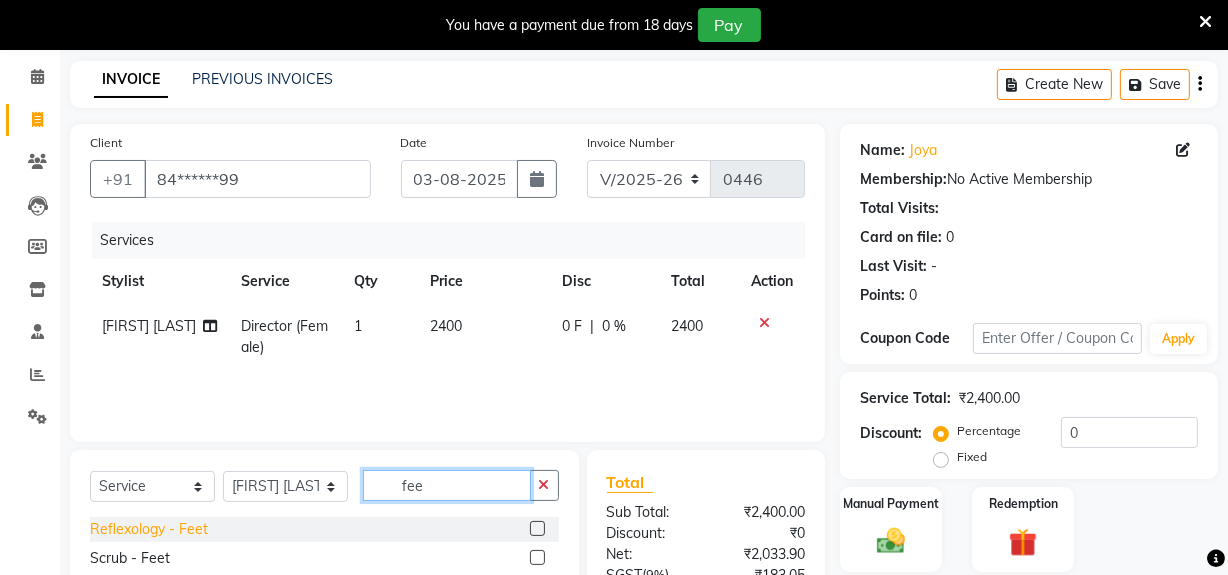 type on "fee" 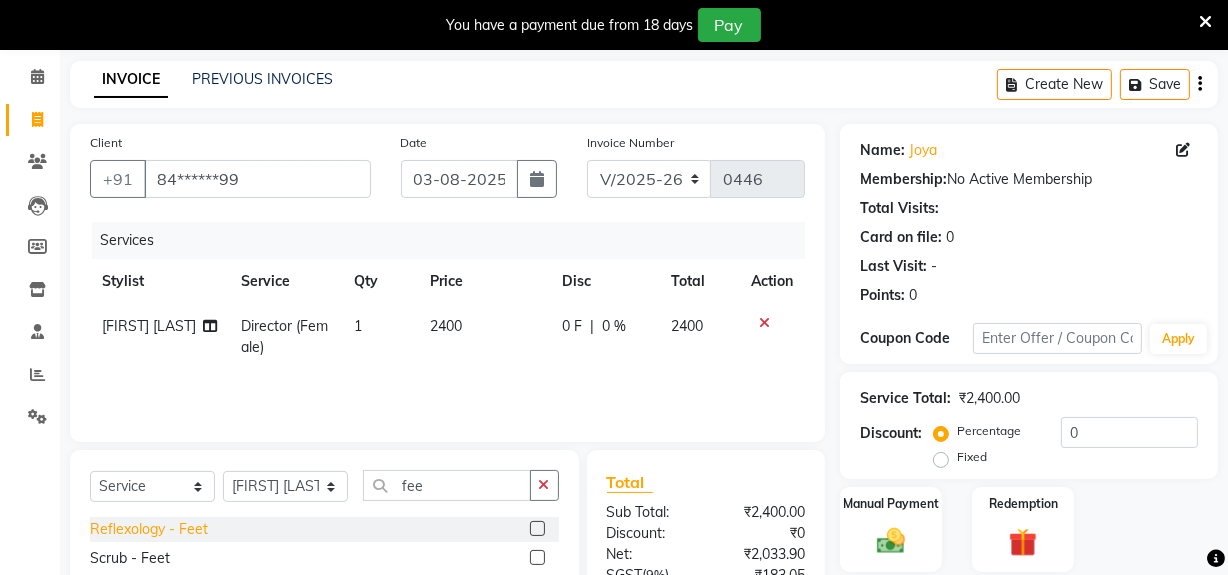 click on "Reflexology - Feet" 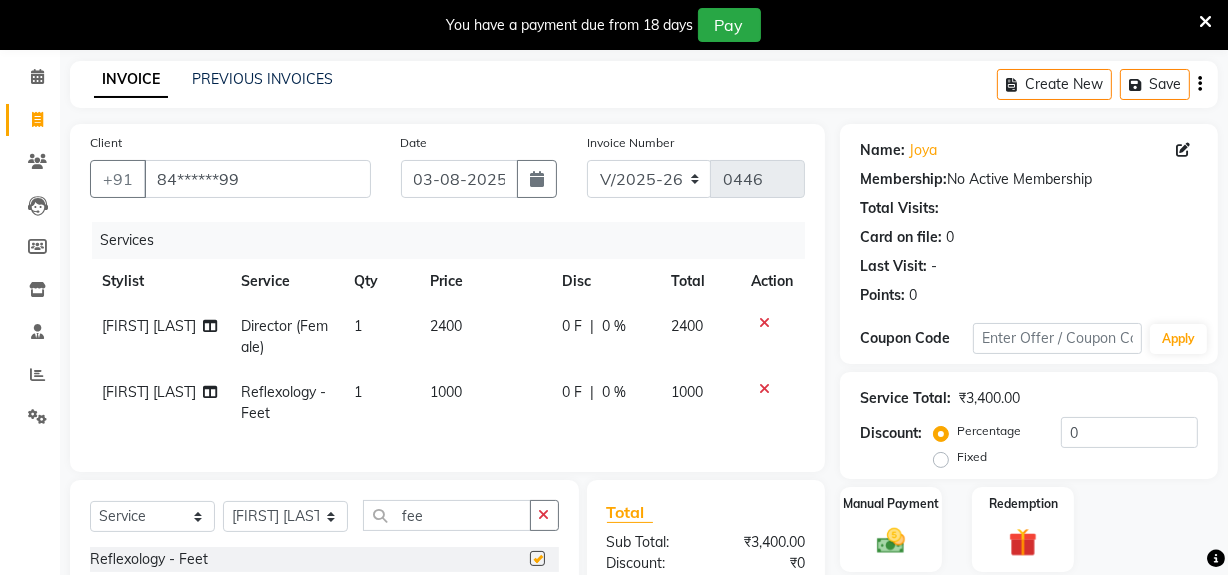 checkbox on "false" 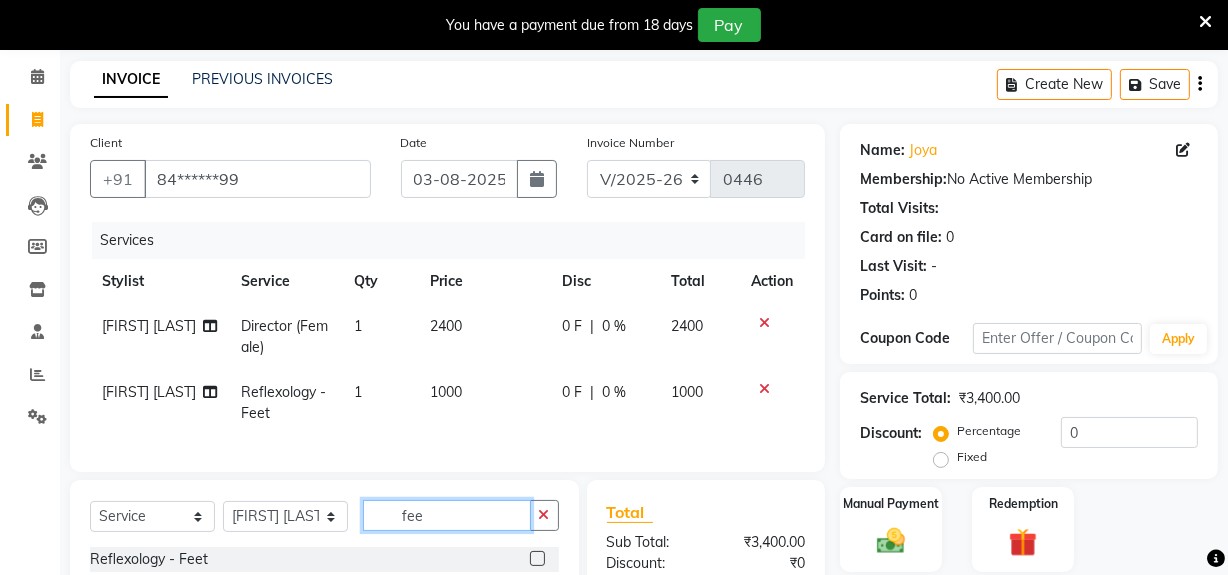 drag, startPoint x: 470, startPoint y: 535, endPoint x: 0, endPoint y: 70, distance: 661.1543 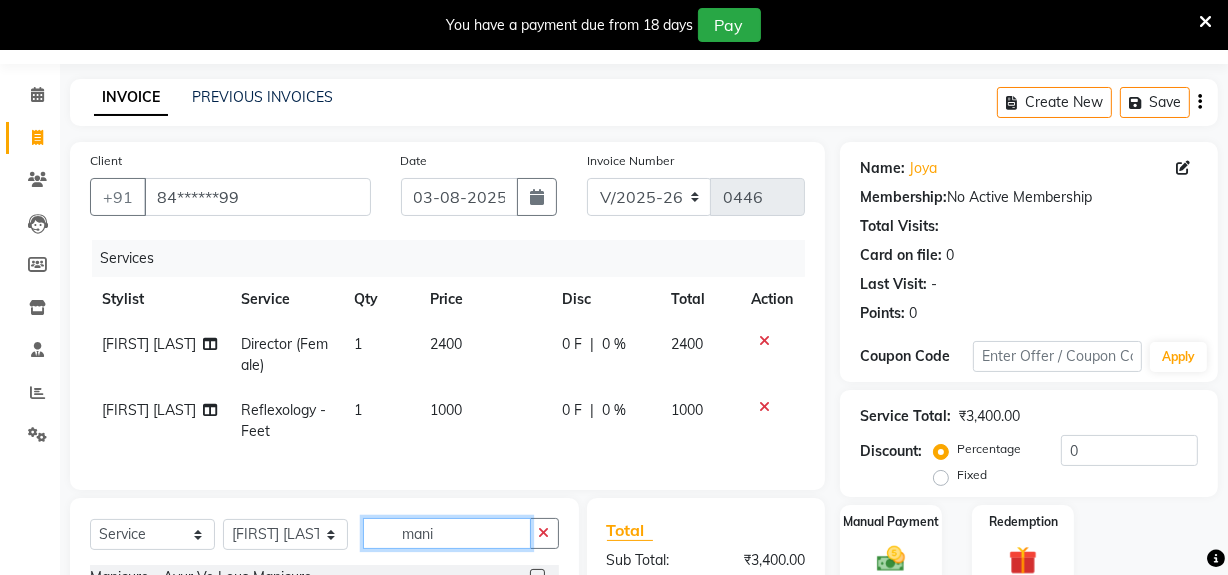 scroll, scrollTop: 46, scrollLeft: 0, axis: vertical 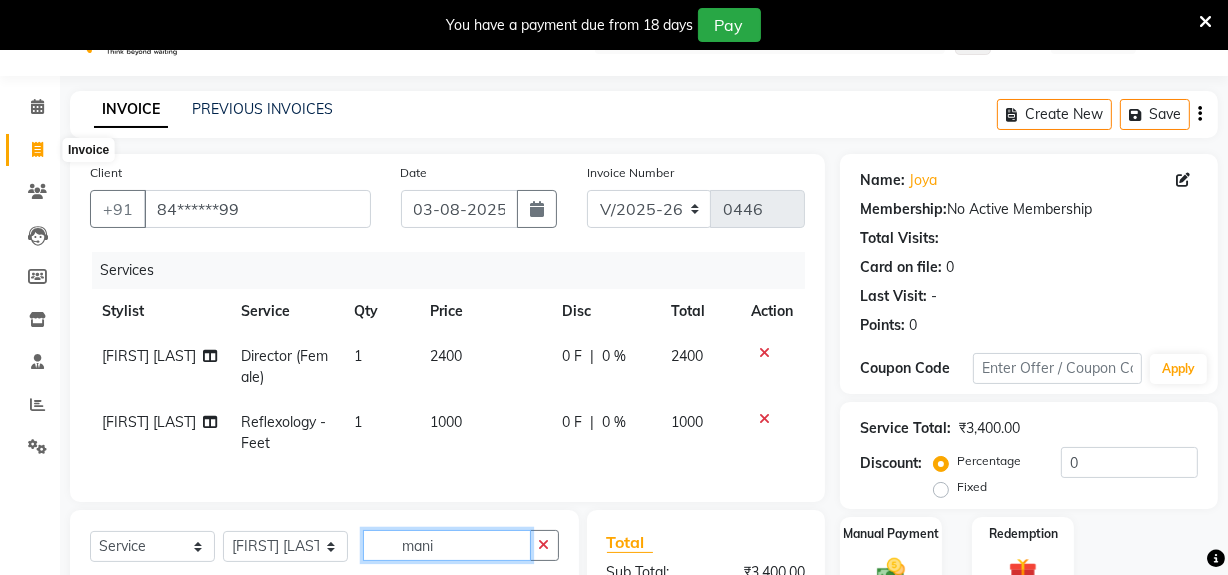 type on "mani" 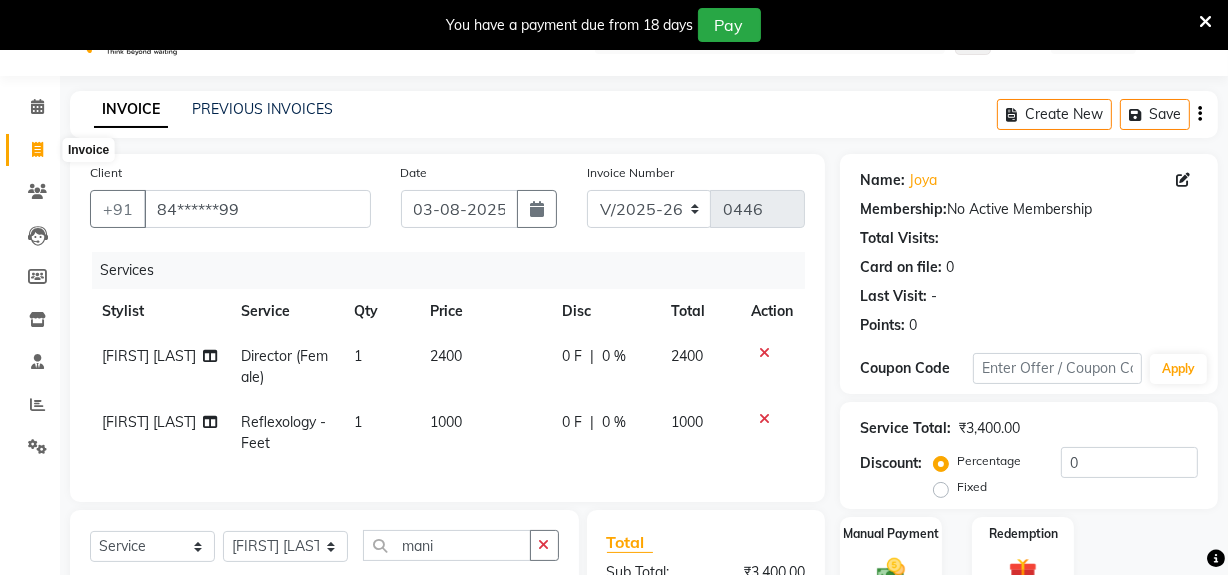 click 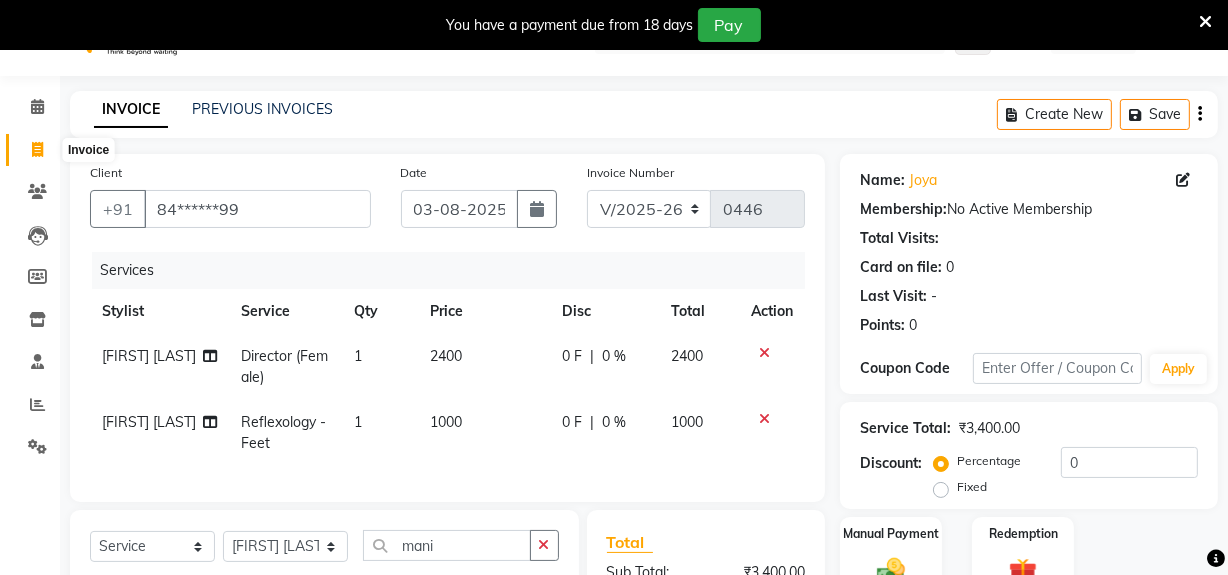 select on "service" 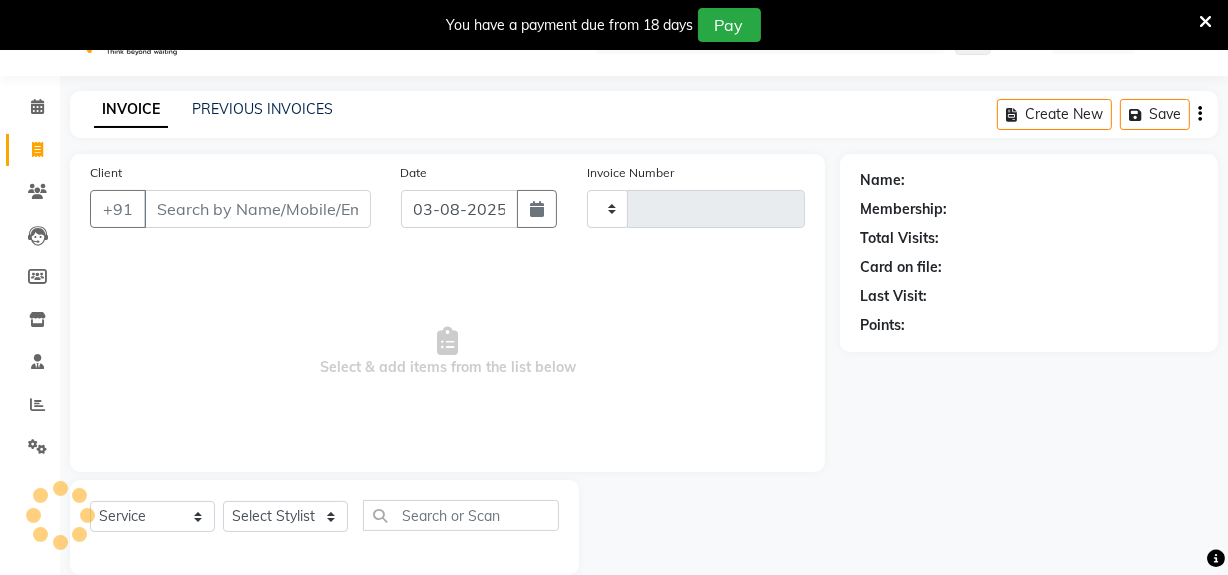 scroll, scrollTop: 76, scrollLeft: 0, axis: vertical 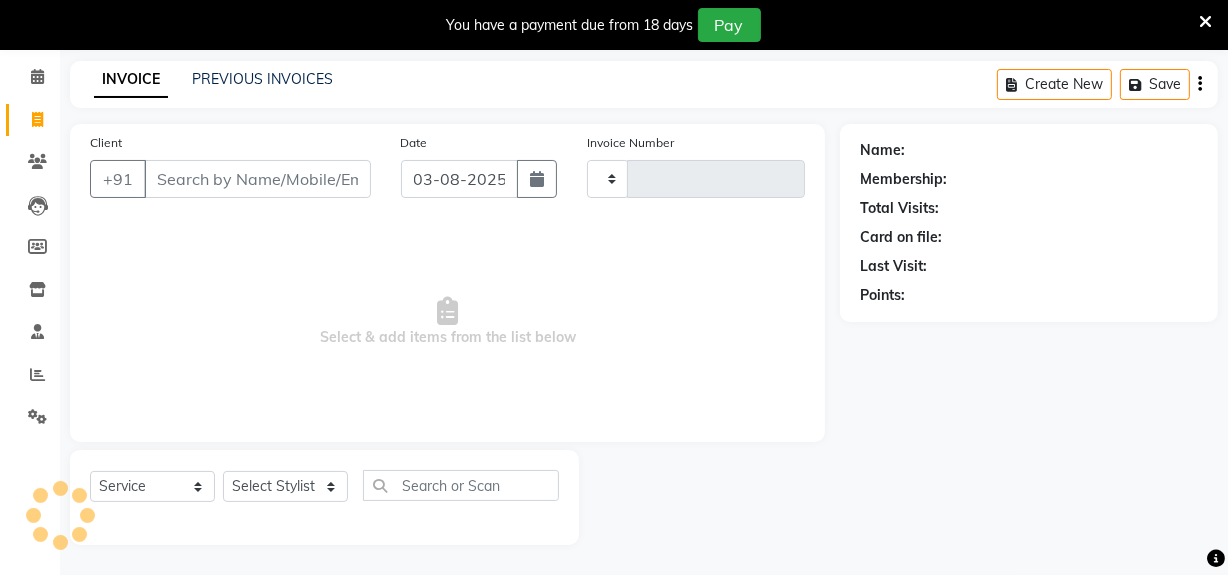 type on "0446" 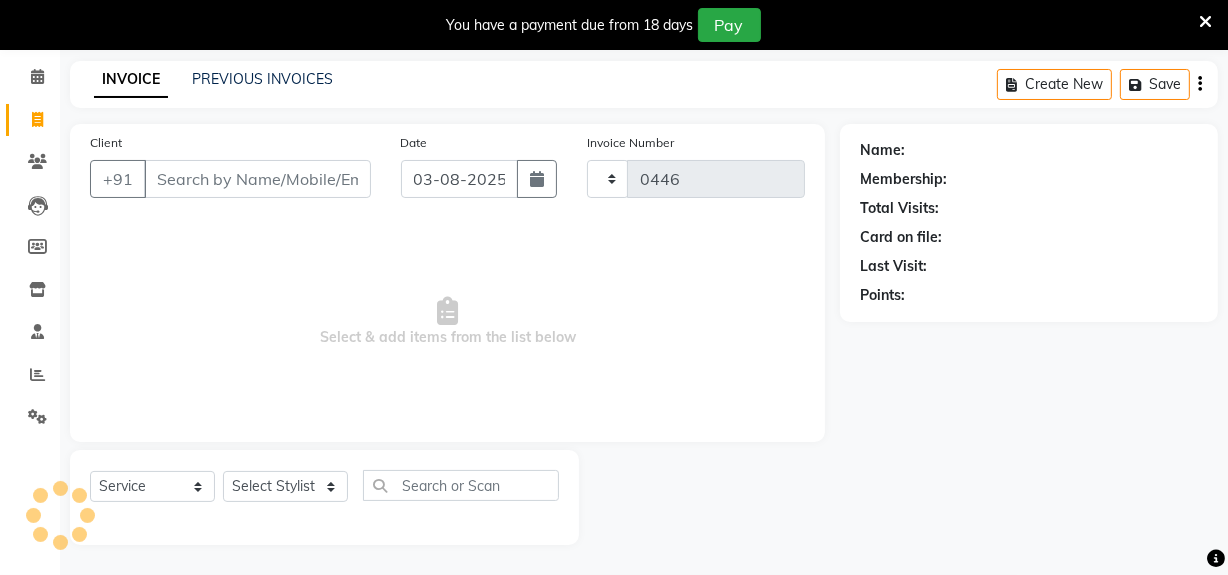 select on "6407" 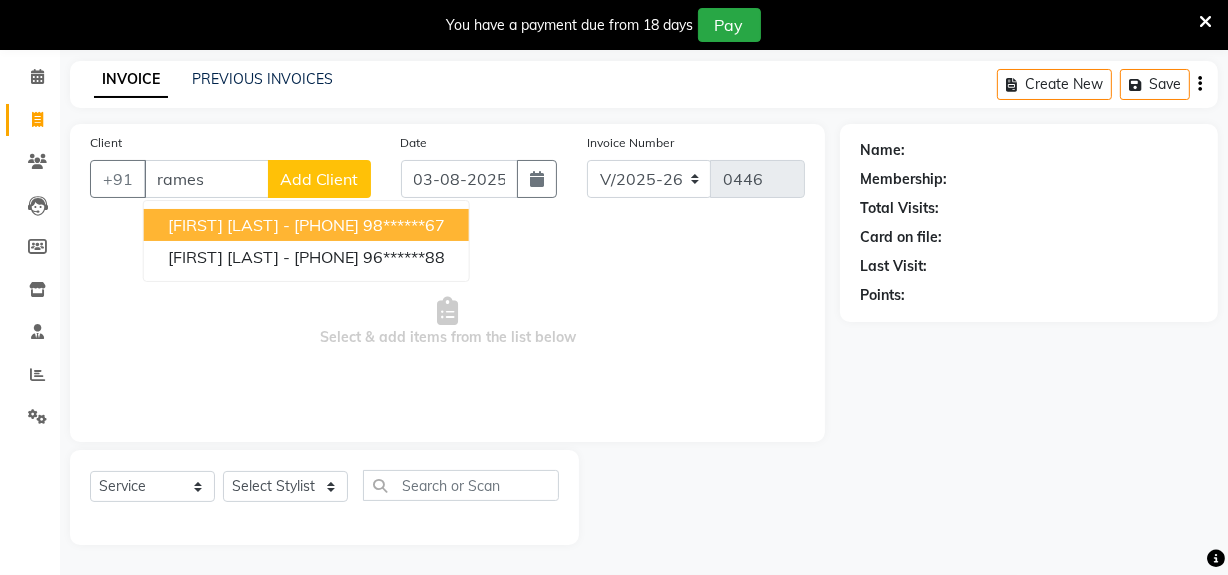 click on "[FIRST] [LAST] - [PHONE]" at bounding box center [263, 225] 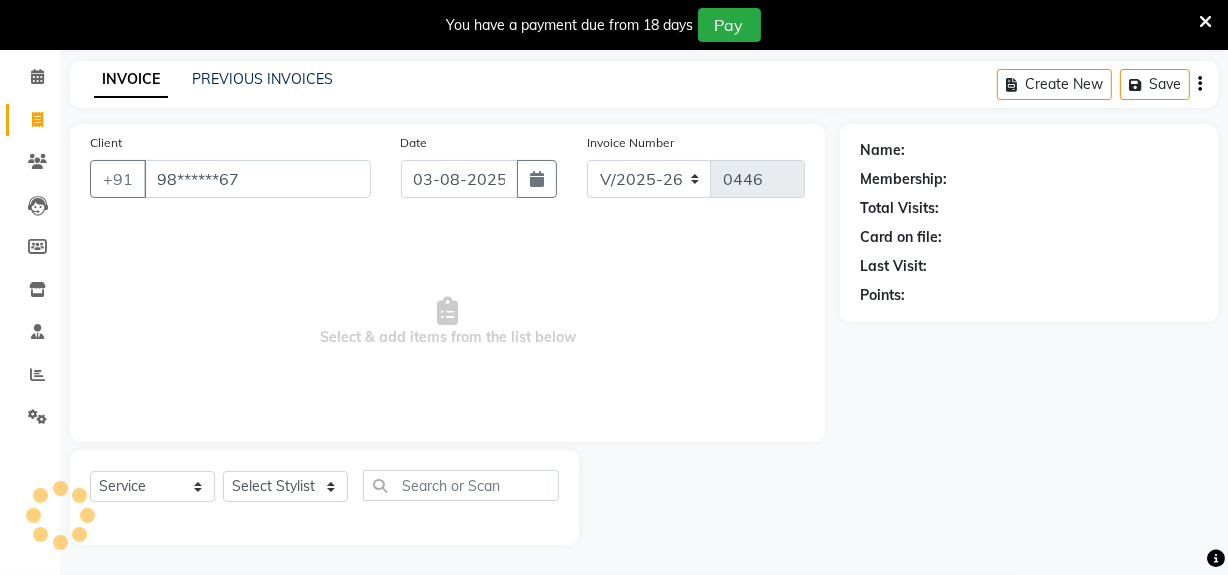 type on "98******67" 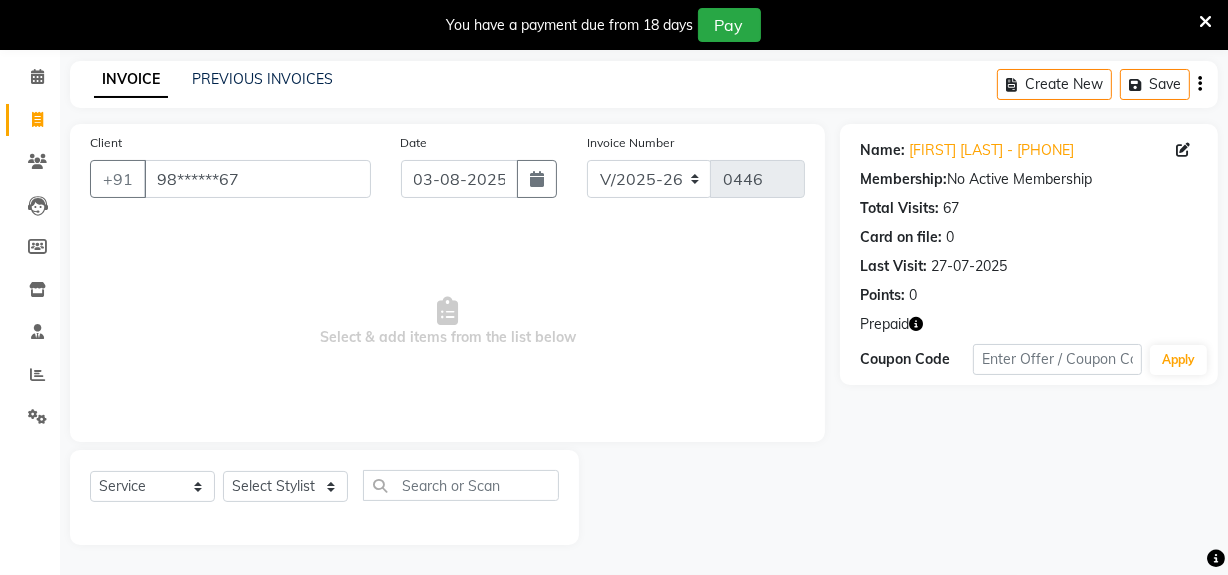 click 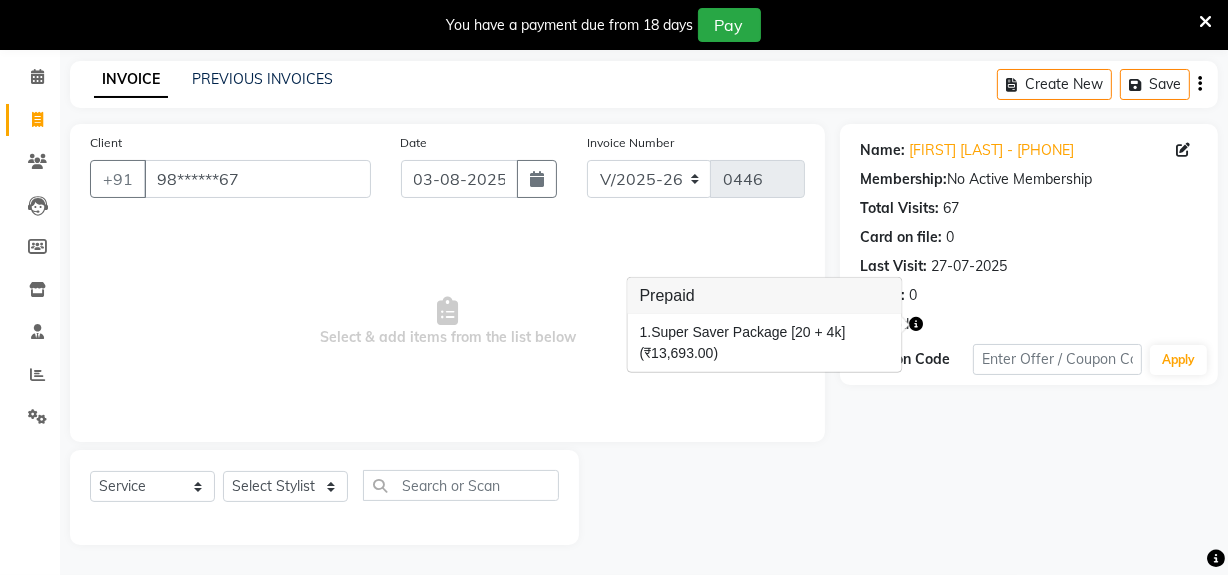 click on "Name: [FIRST] [LAST] - [PHONE] Membership: No Active Membership Total Visits: 67 Card on file: 0 Last Visit: [DATE] Points: 0 Prepaid Coupon Code Apply" 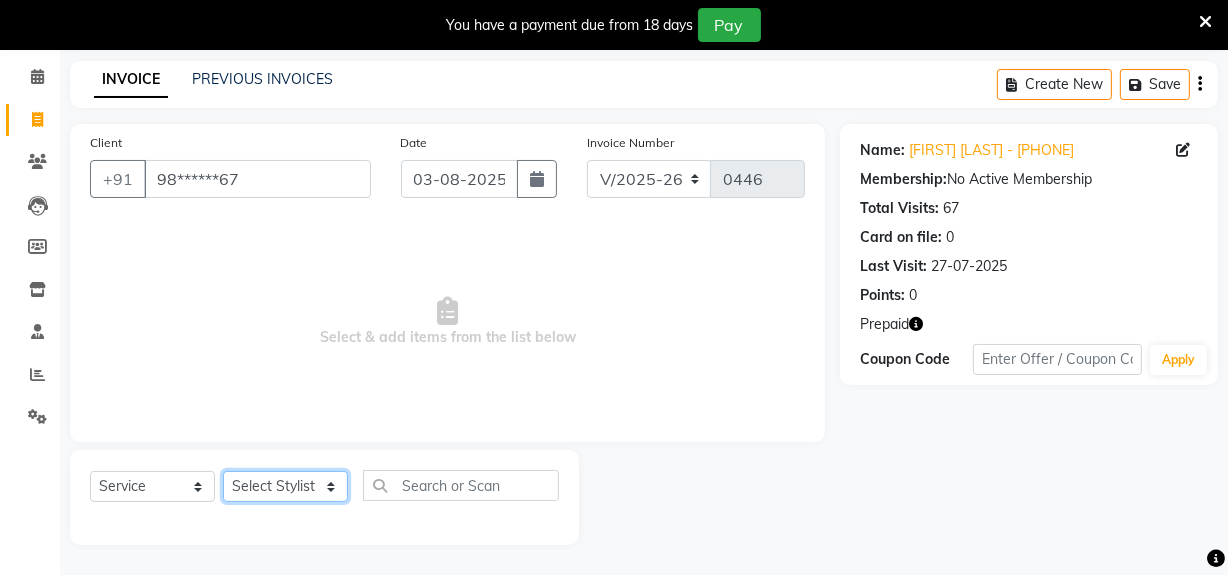 click on "Select Stylist [FIRST] [LAST] [FIRST] [LAST] HR Admin [FIRST] [LAST] [FIRST] [LAST] [FIRST] [LAST] [FIRST] [LAST] (Manager)" 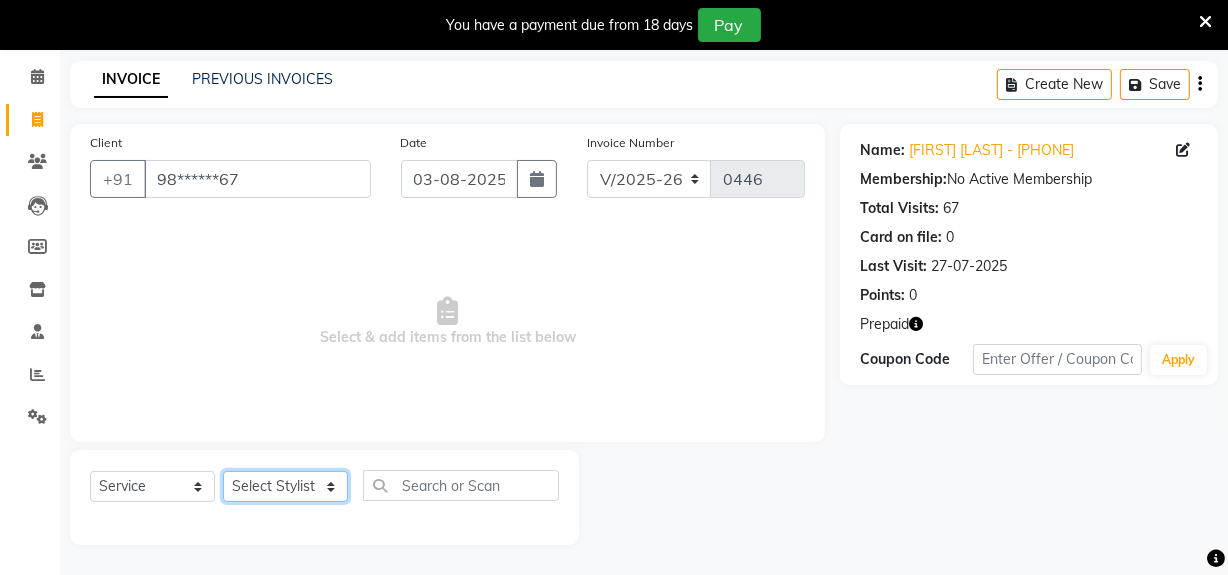 select on "68243" 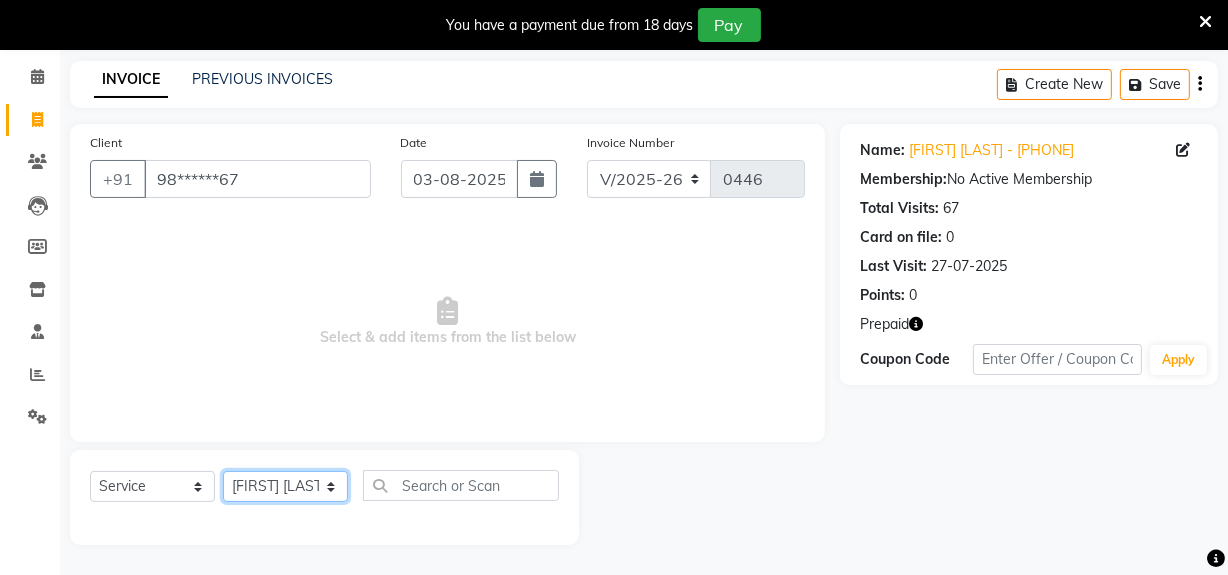 click on "Select Stylist [FIRST] [LAST] [FIRST] [LAST] HR Admin [FIRST] [LAST] [FIRST] [LAST] [FIRST] [LAST] [FIRST] [LAST] (Manager)" 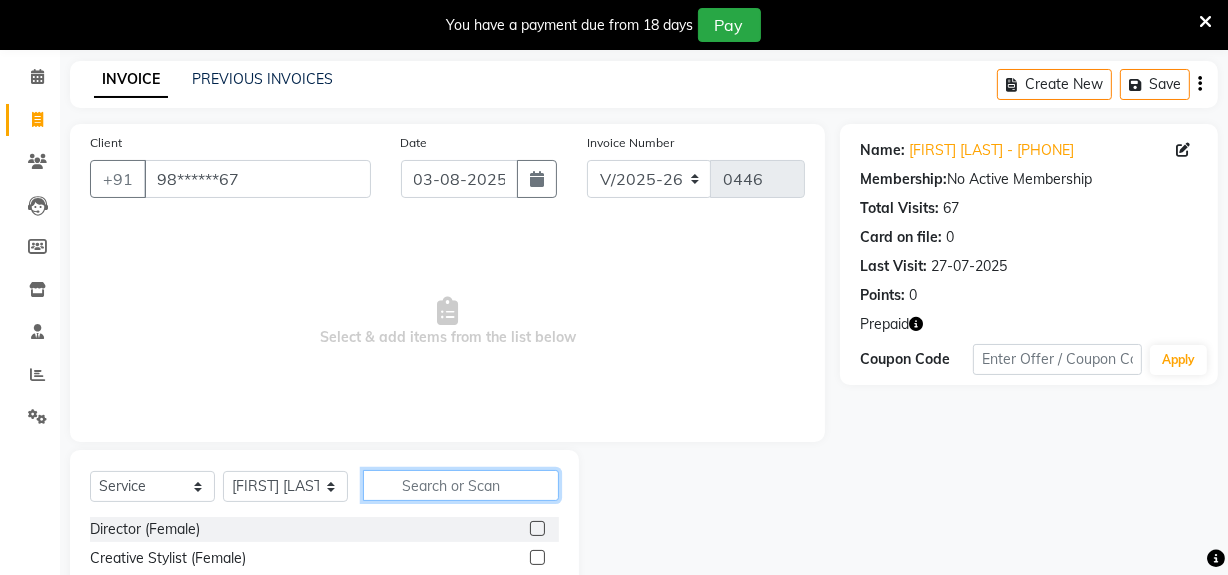 click 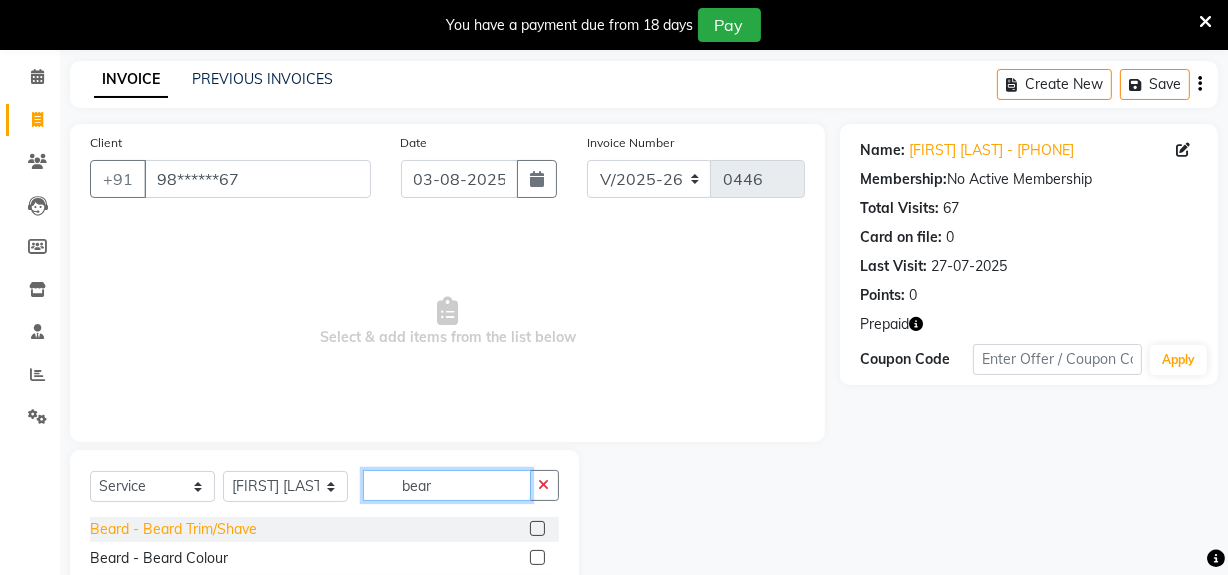 type on "bear" 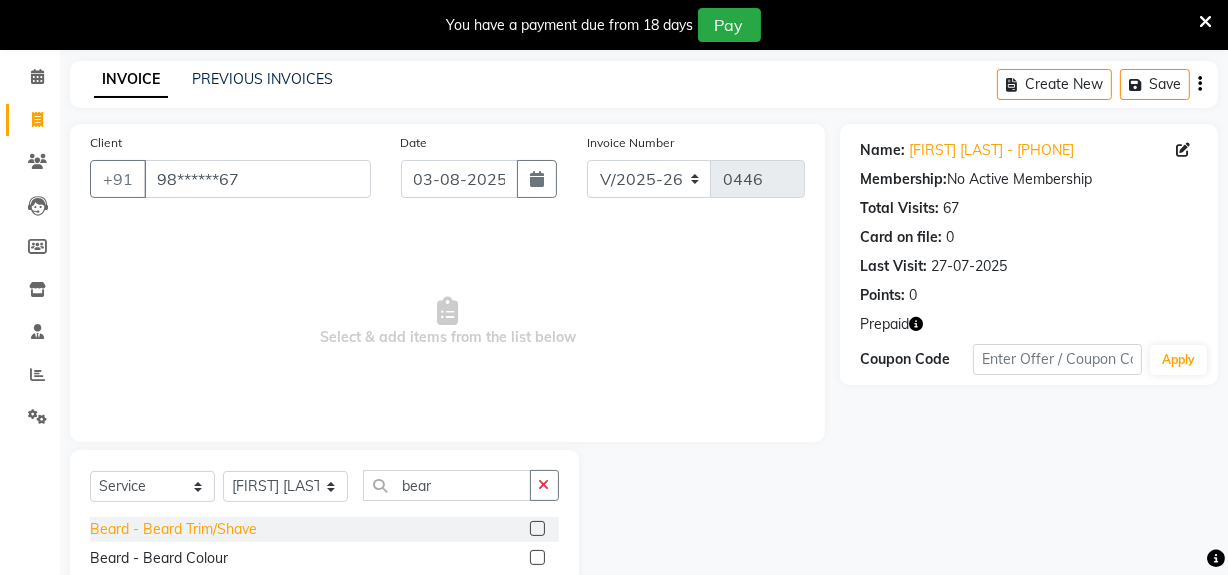 click on "Beard - Beard Trim/Shave" 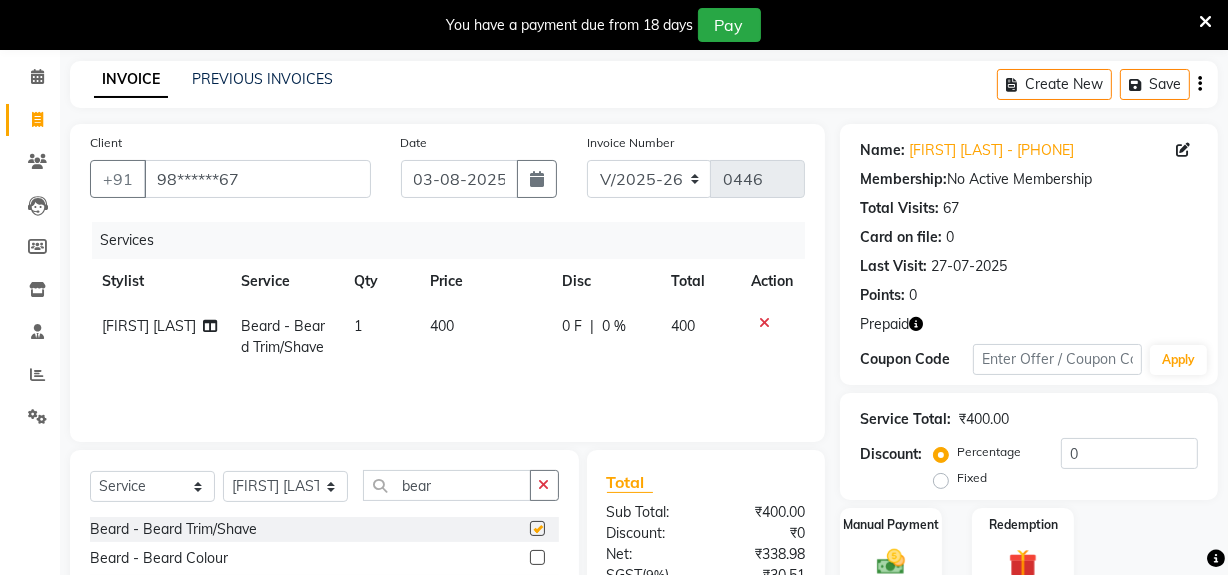 checkbox on "false" 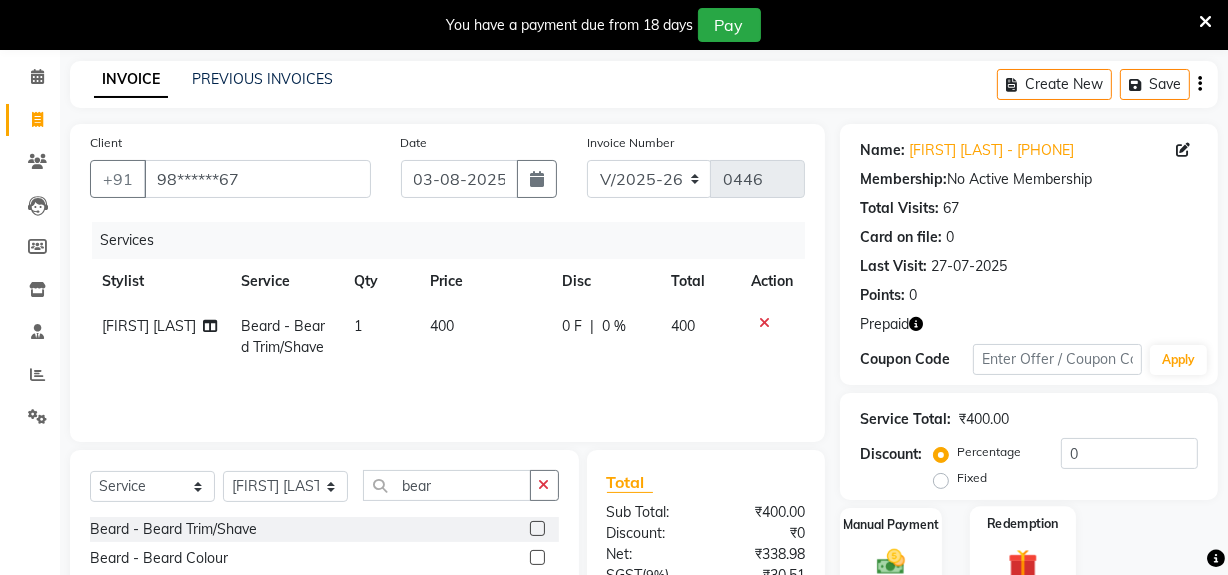 click on "Redemption" 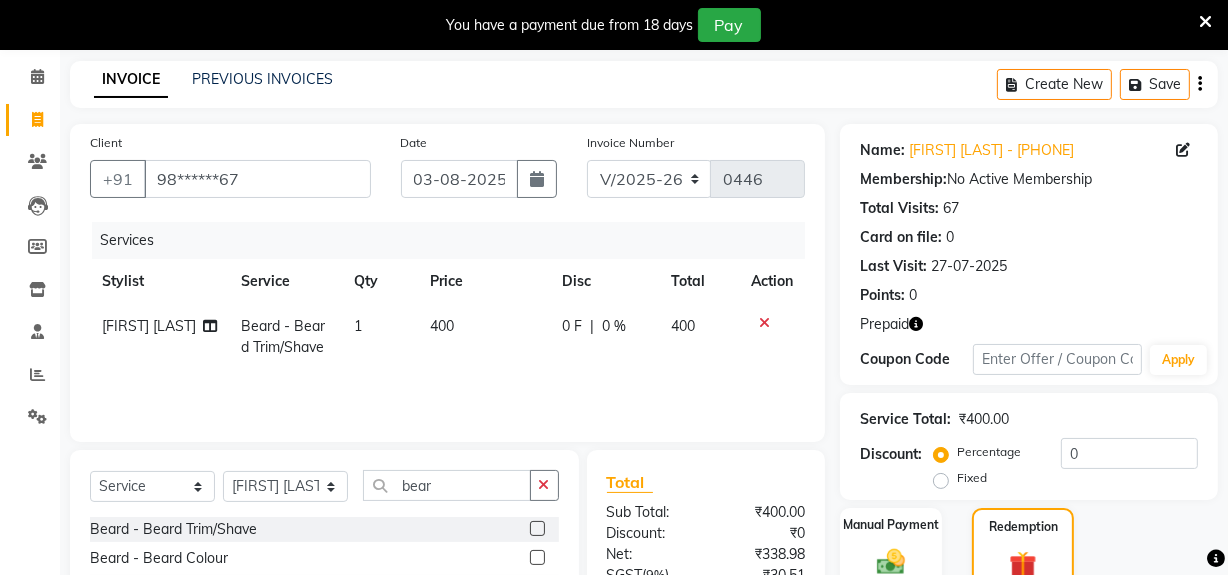 scroll, scrollTop: 258, scrollLeft: 0, axis: vertical 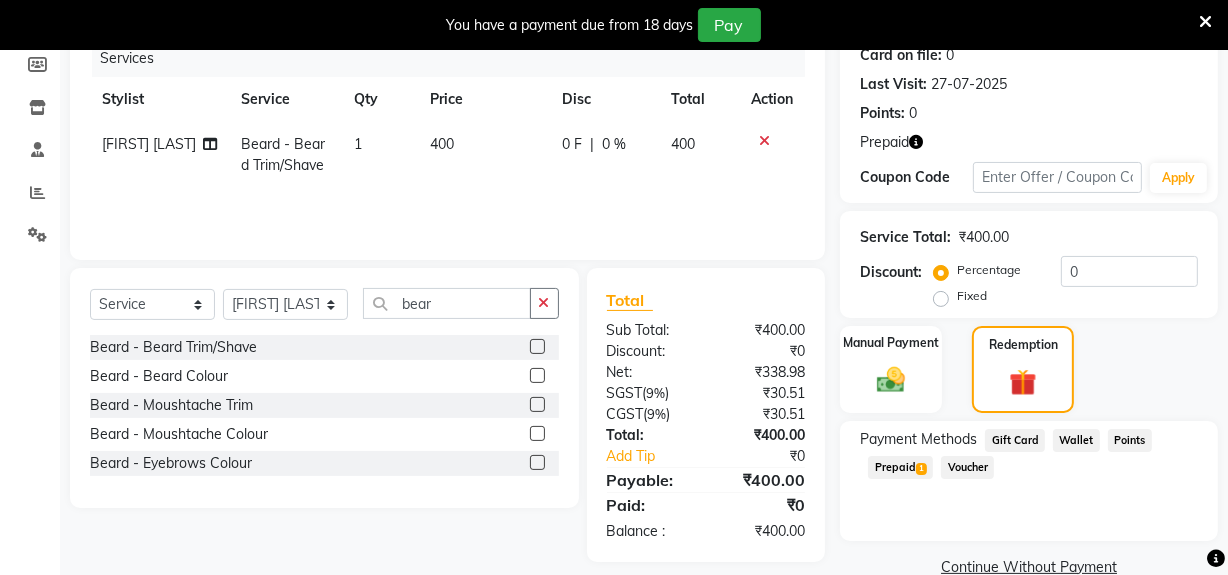 click on "Prepaid  1" 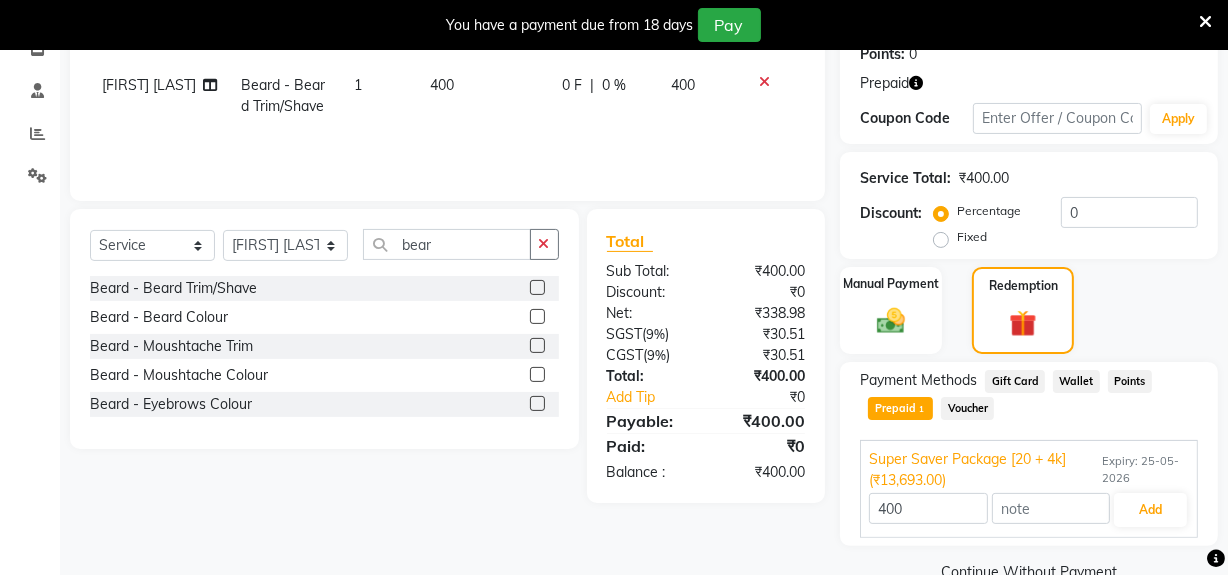 scroll, scrollTop: 349, scrollLeft: 0, axis: vertical 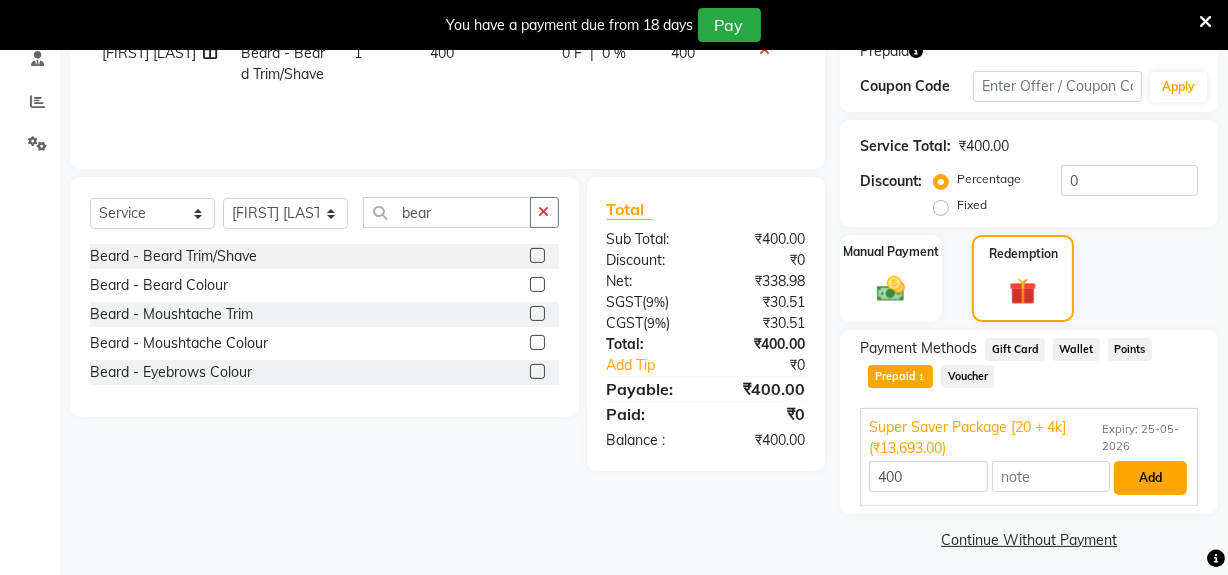 click on "Add" at bounding box center [1150, 478] 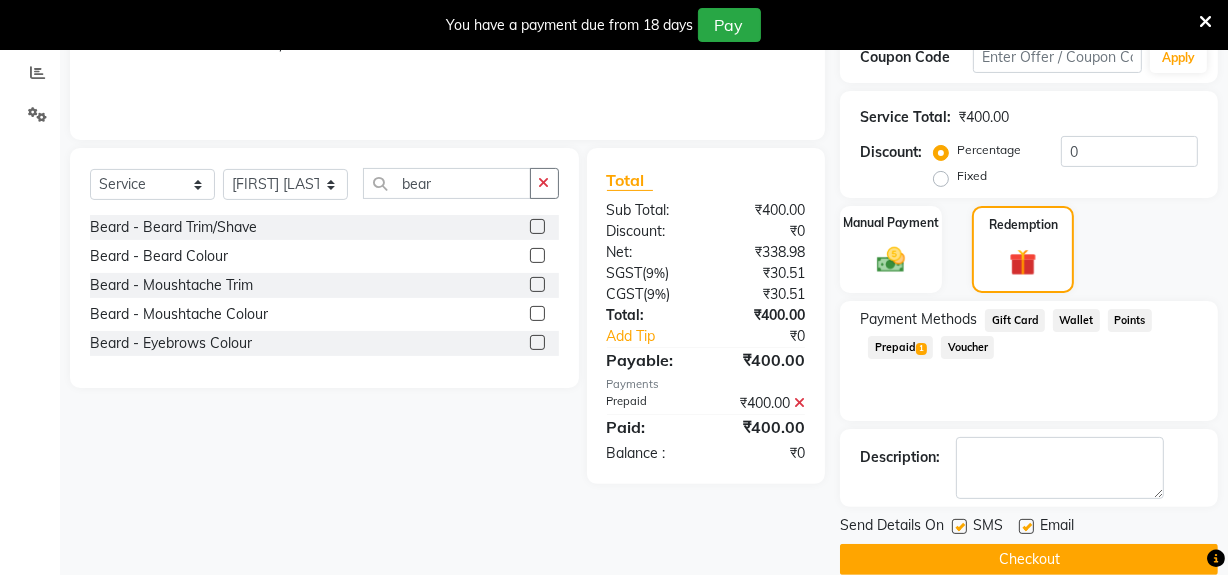 scroll, scrollTop: 406, scrollLeft: 0, axis: vertical 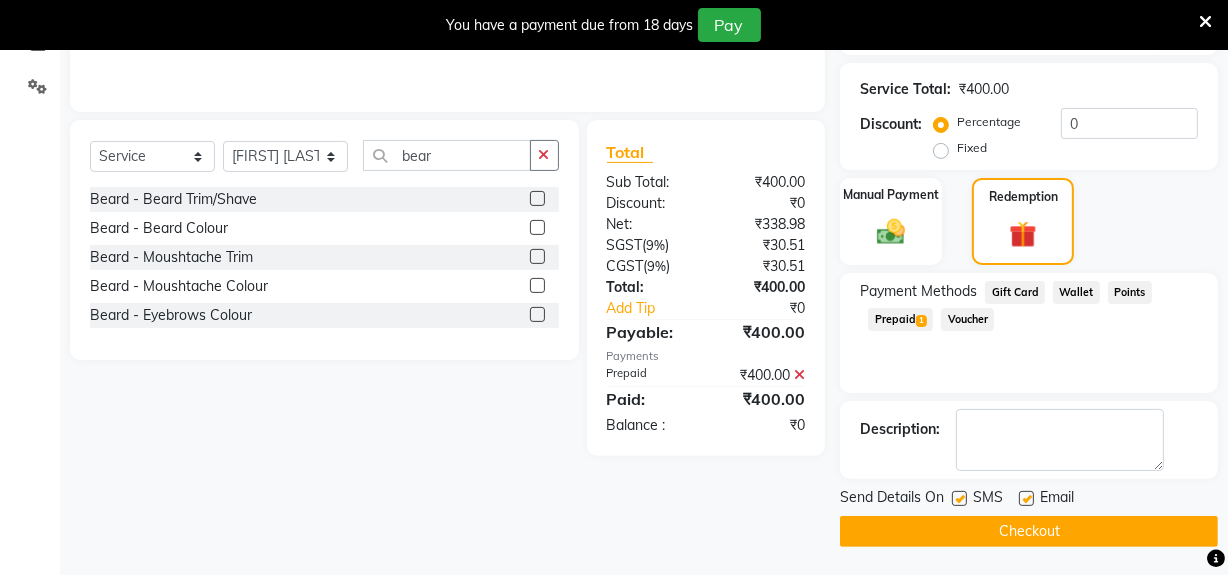 click on "Checkout" 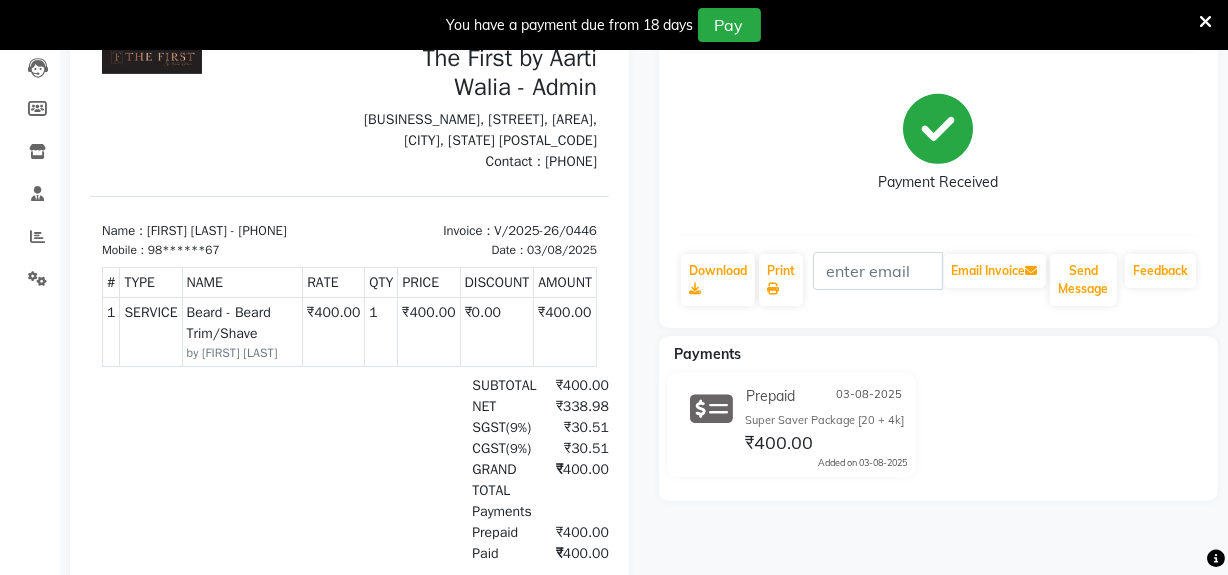 scroll, scrollTop: 0, scrollLeft: 0, axis: both 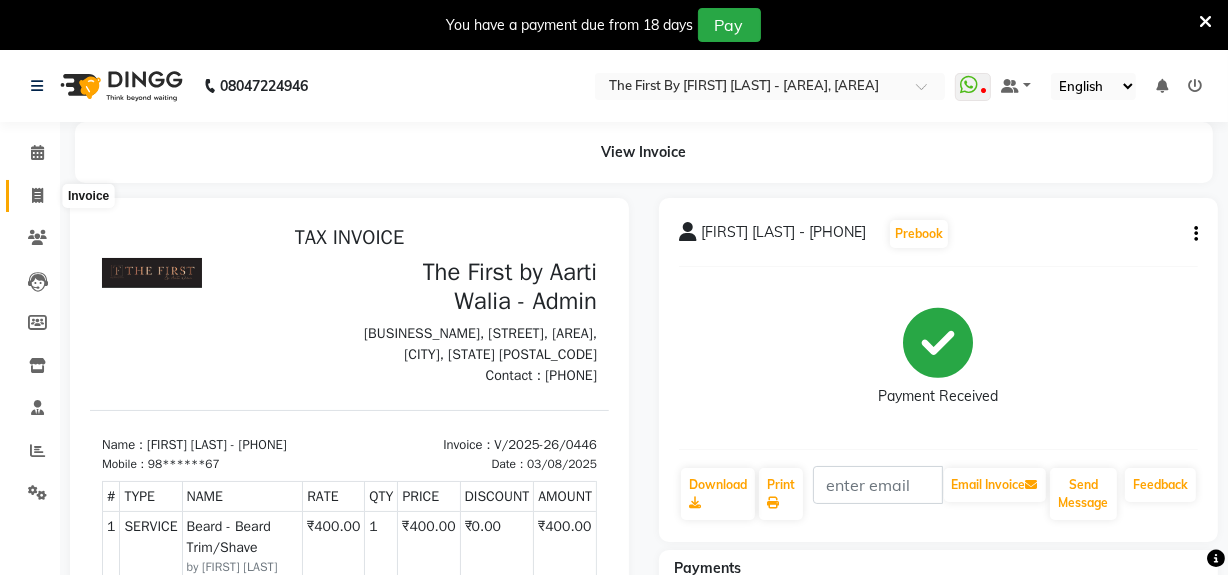 click 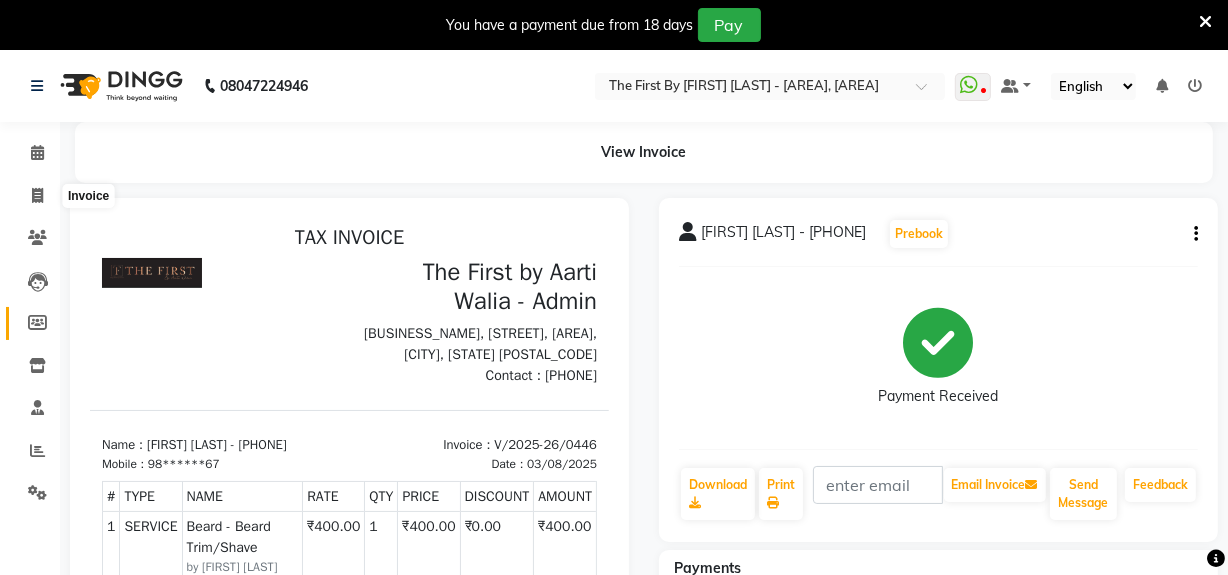 scroll, scrollTop: 76, scrollLeft: 0, axis: vertical 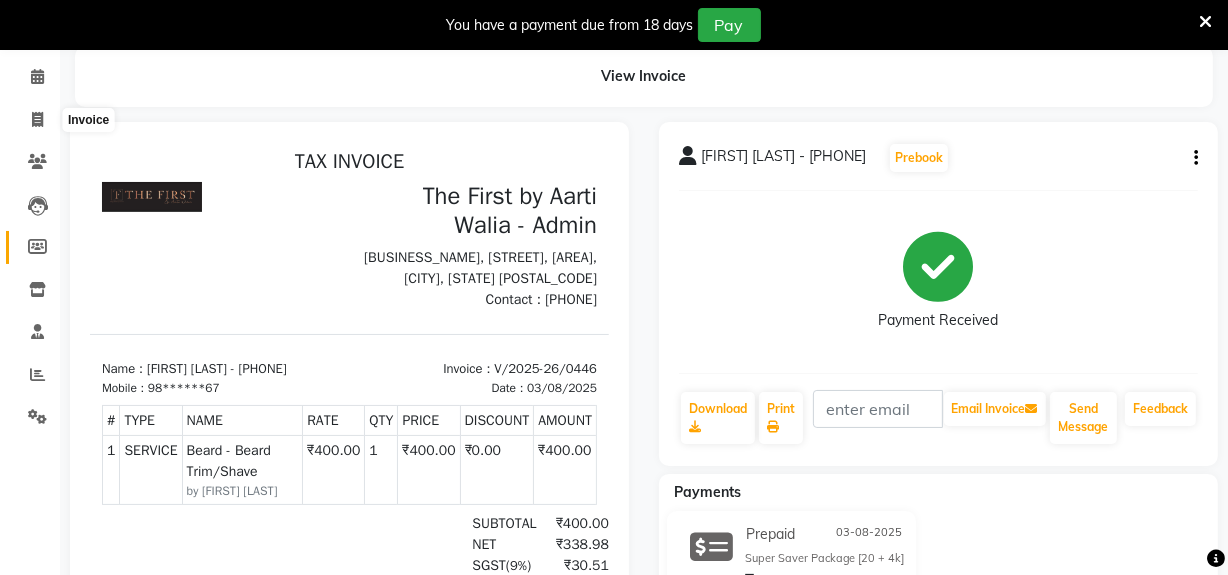 select on "service" 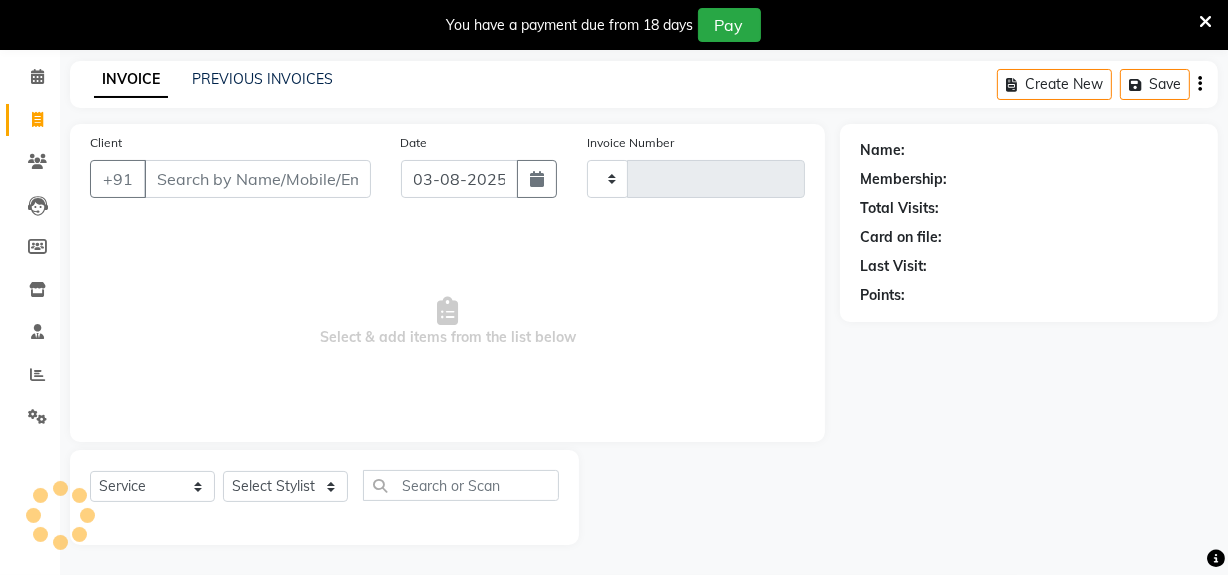 type on "0447" 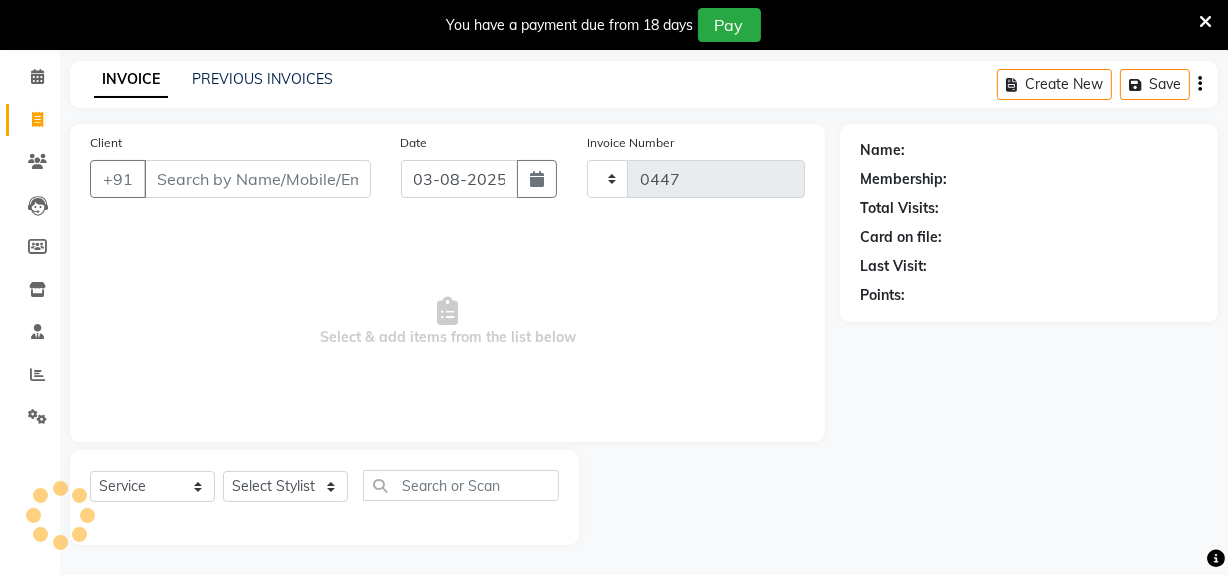 select on "6407" 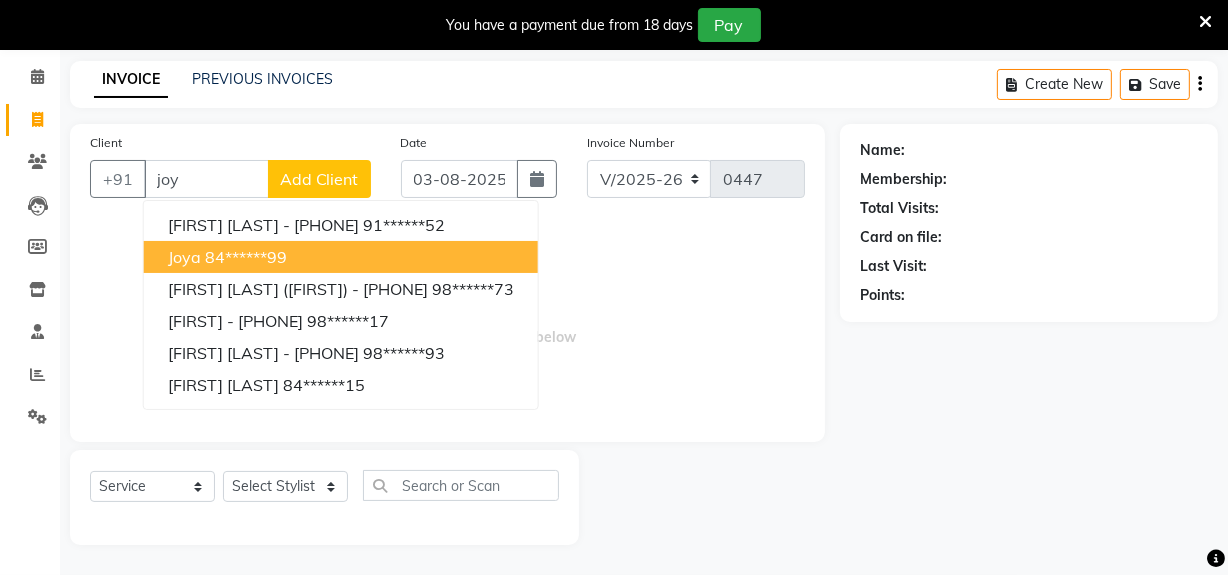 click on "[FIRST] [PHONE]" at bounding box center [341, 257] 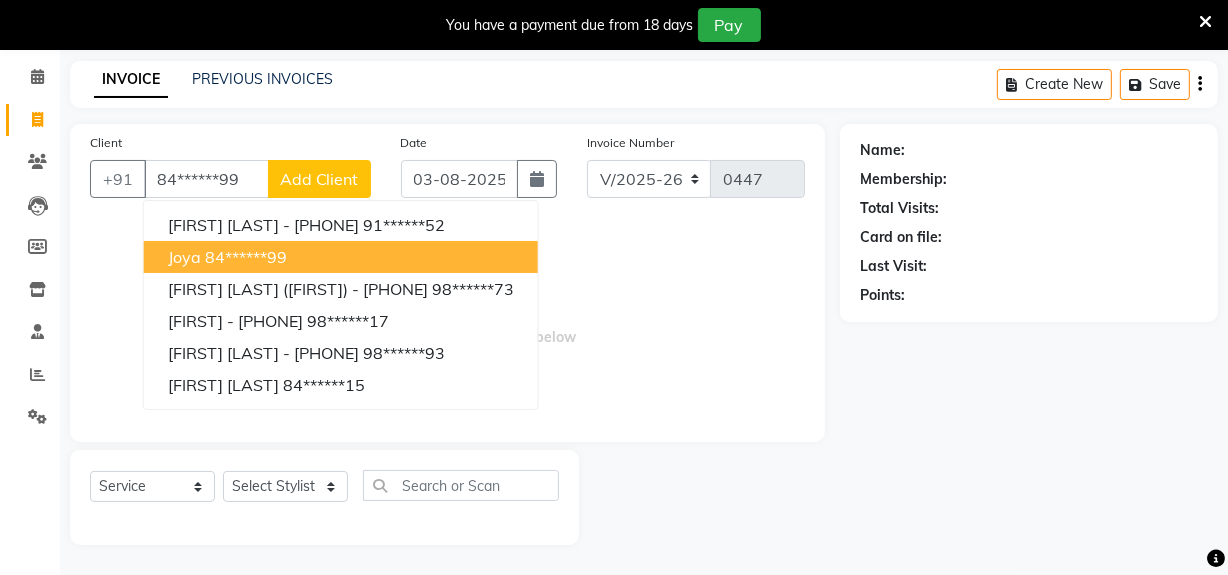 type on "84******99" 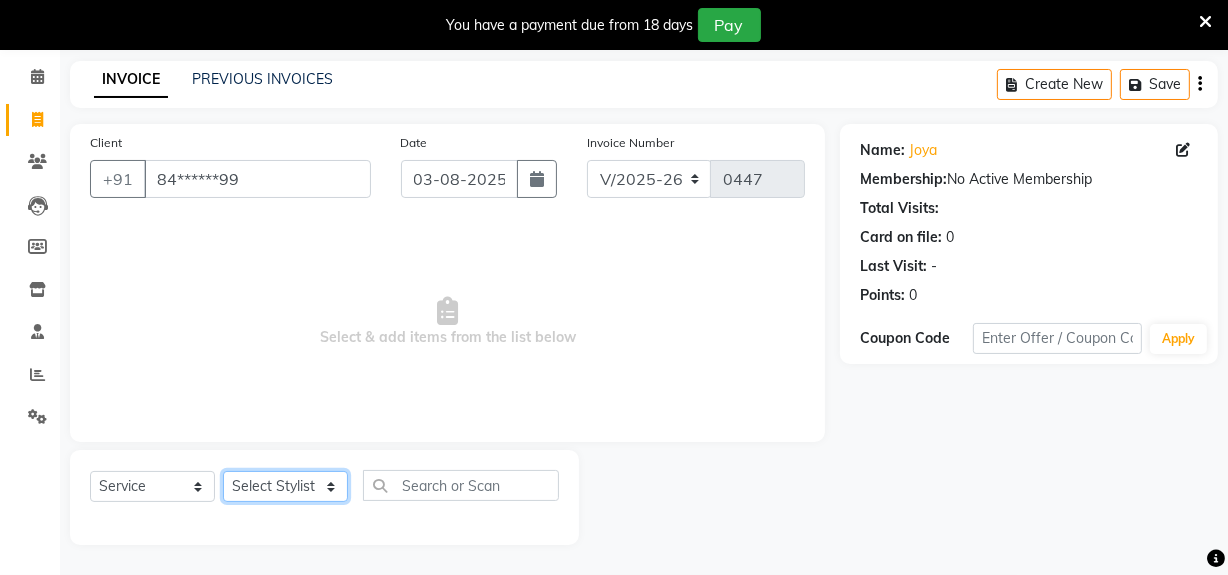 click on "Select Stylist [FIRST] [LAST] [FIRST] [LAST] HR Admin [FIRST] [LAST] [FIRST] [LAST] [FIRST] [LAST] [FIRST] [LAST] (Manager)" 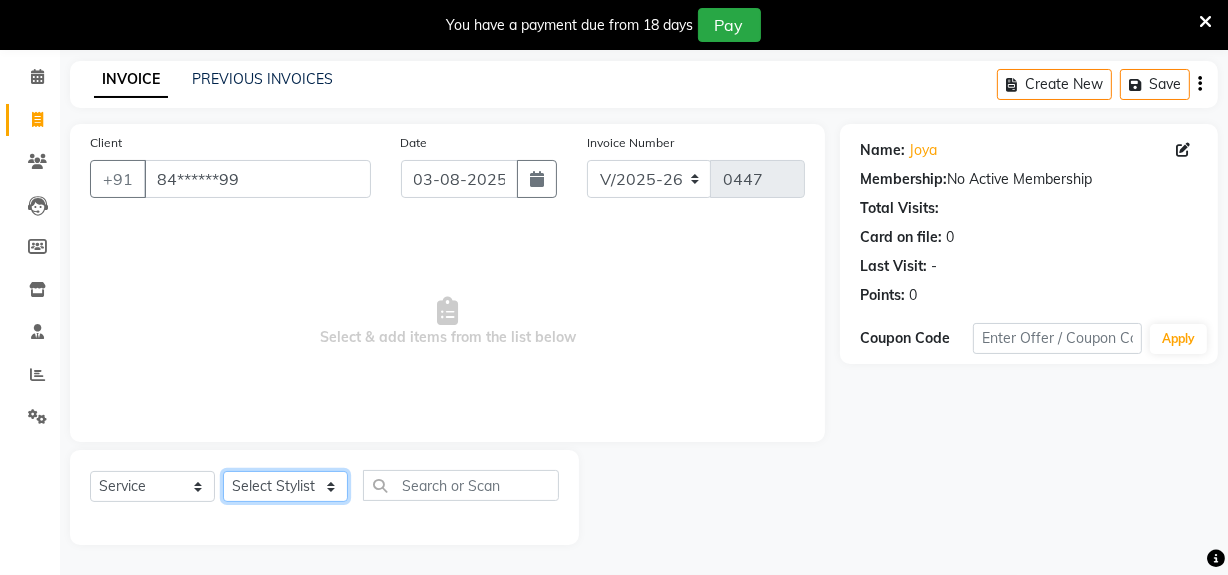 select on "48363" 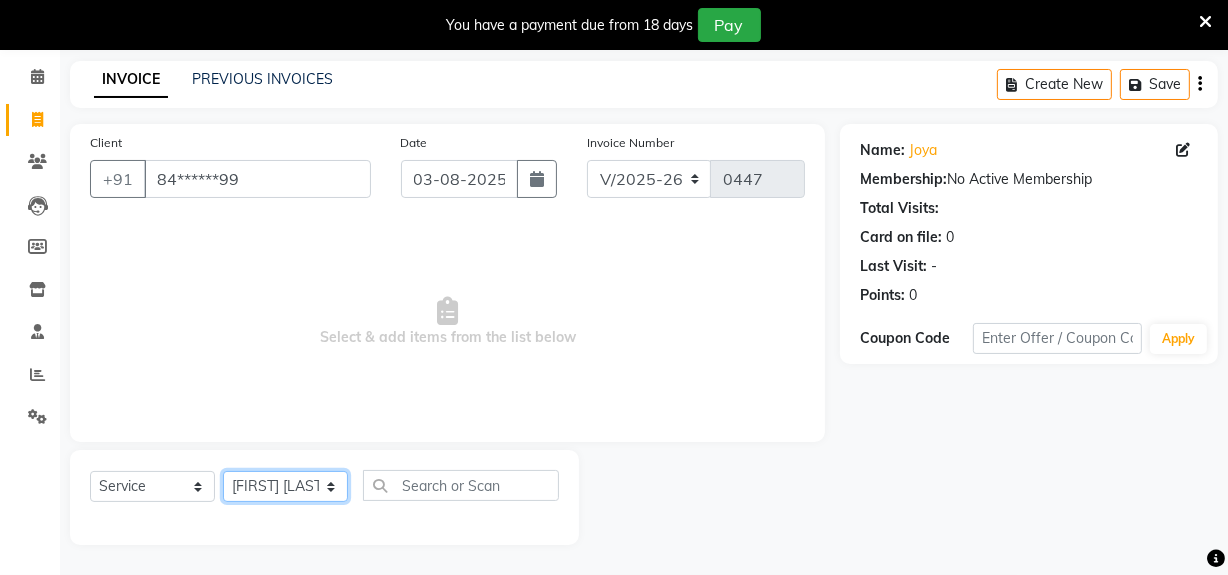 click on "Select Stylist [FIRST] [LAST] [FIRST] [LAST] HR Admin [FIRST] [LAST] [FIRST] [LAST] [FIRST] [LAST] [FIRST] [LAST] (Manager)" 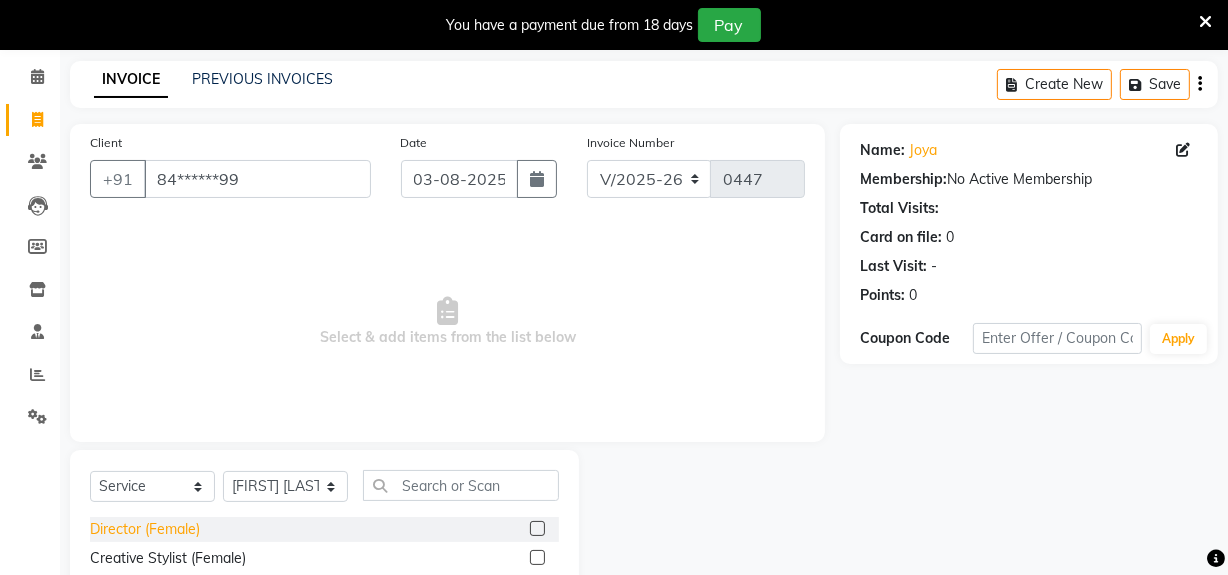 click on "Director (Female)" 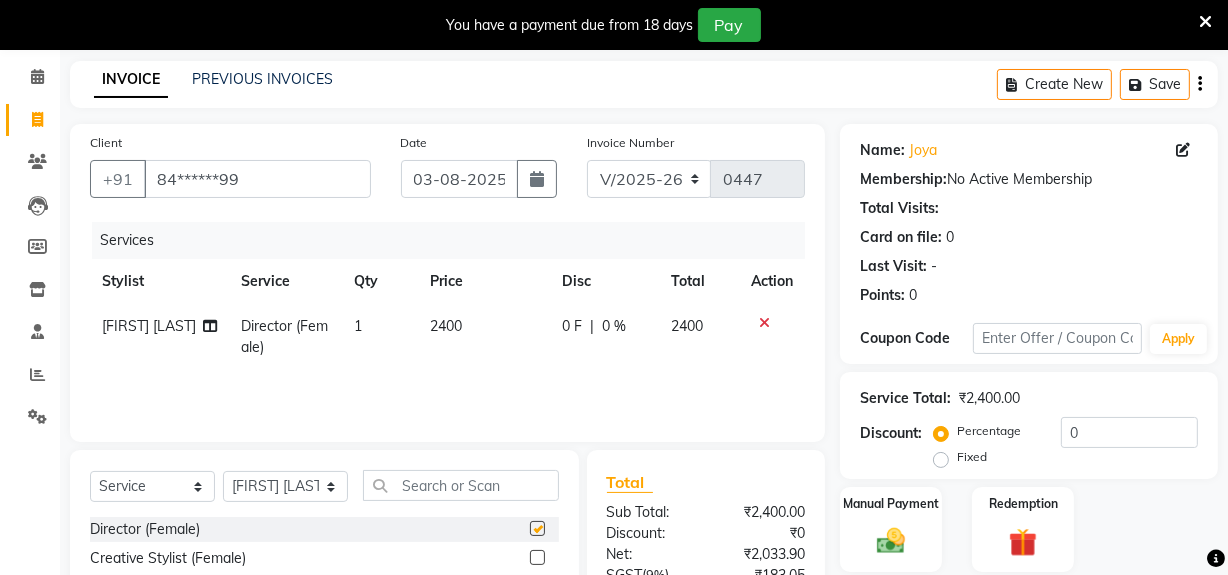 checkbox on "false" 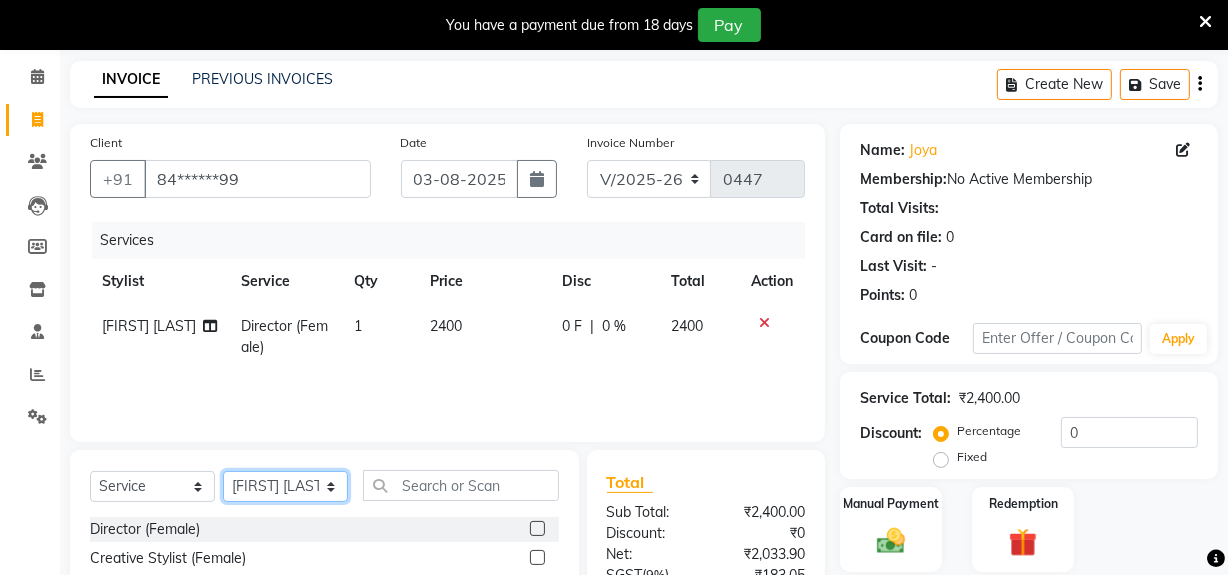 click on "Select Stylist [FIRST] [LAST] [FIRST] [LAST] HR Admin [FIRST] [LAST] [FIRST] [LAST] [FIRST] [LAST] [FIRST] [LAST] (Manager)" 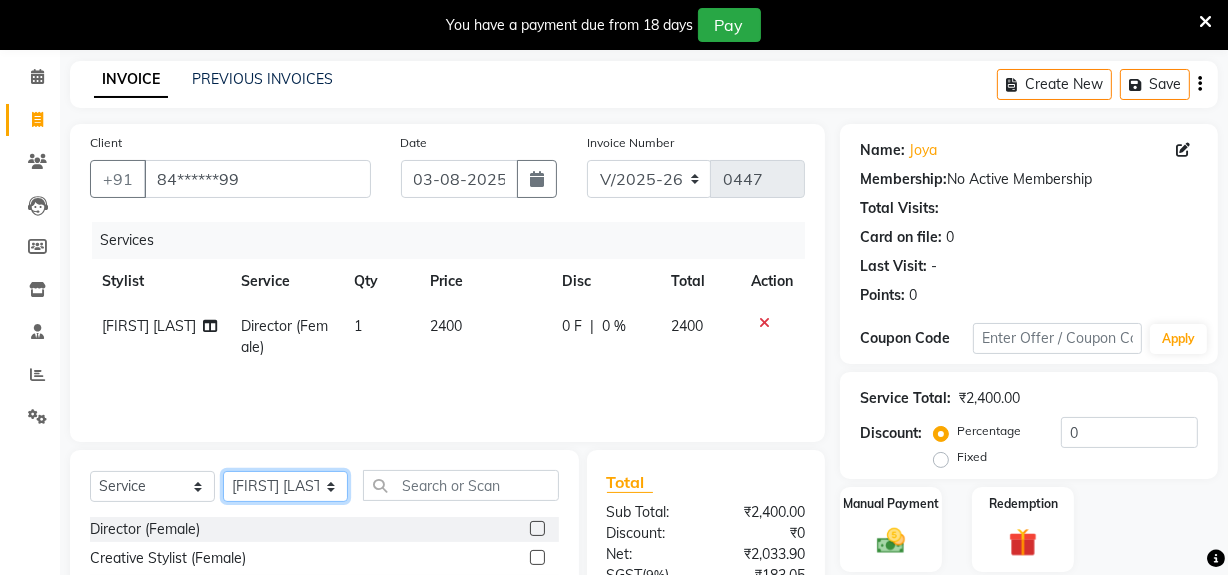 select on "49085" 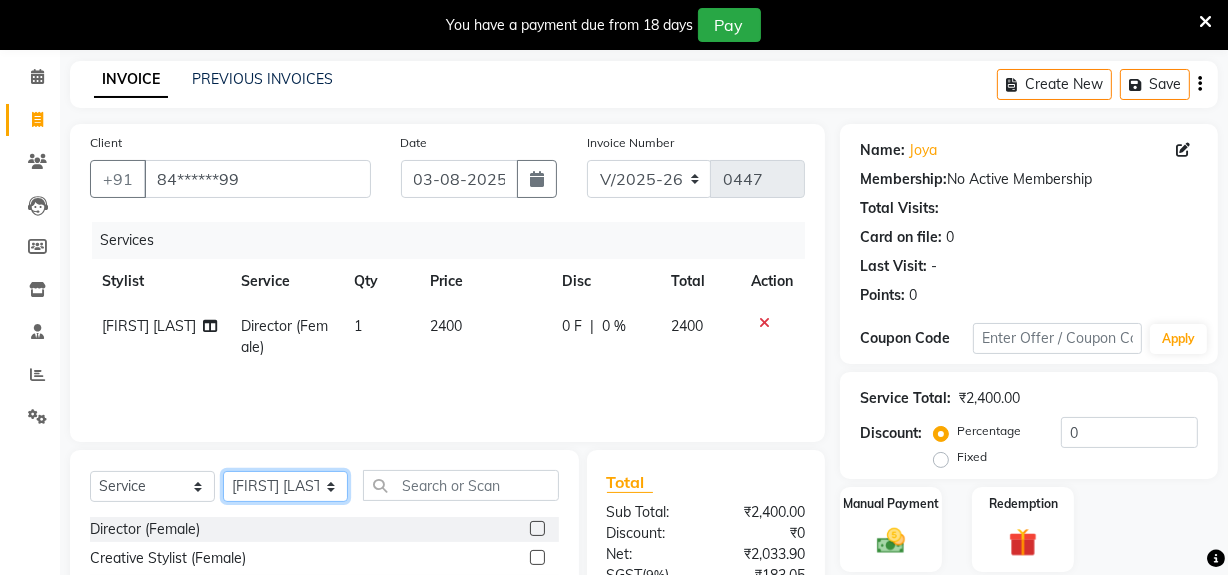 click on "Select Stylist [FIRST] [LAST] [FIRST] [LAST] HR Admin [FIRST] [LAST] [FIRST] [LAST] [FIRST] [LAST] [FIRST] [LAST] (Manager)" 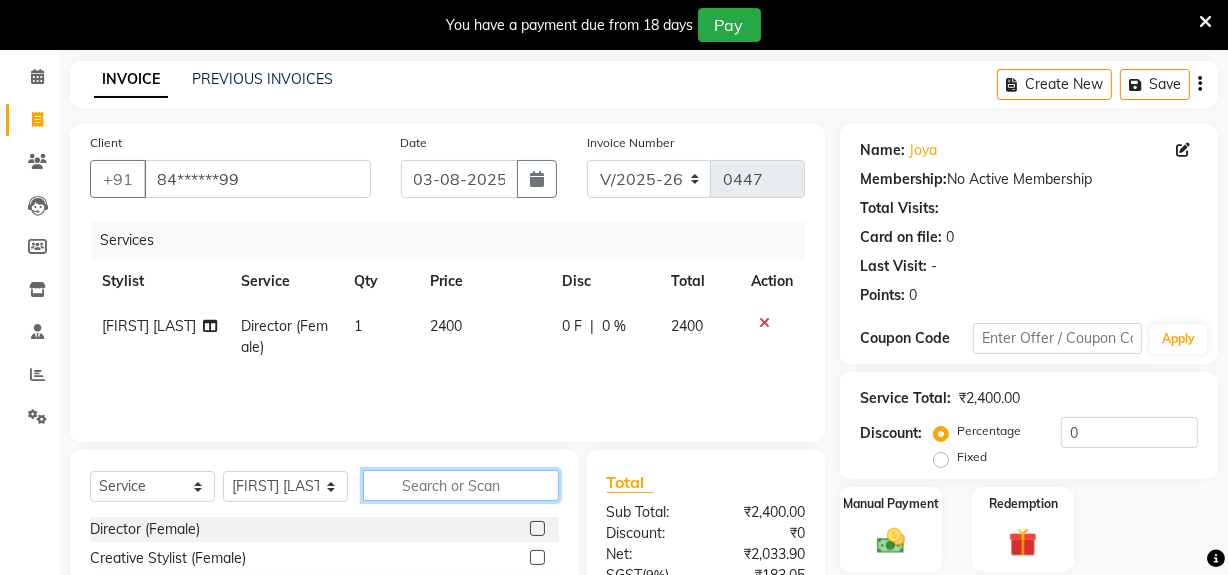 click 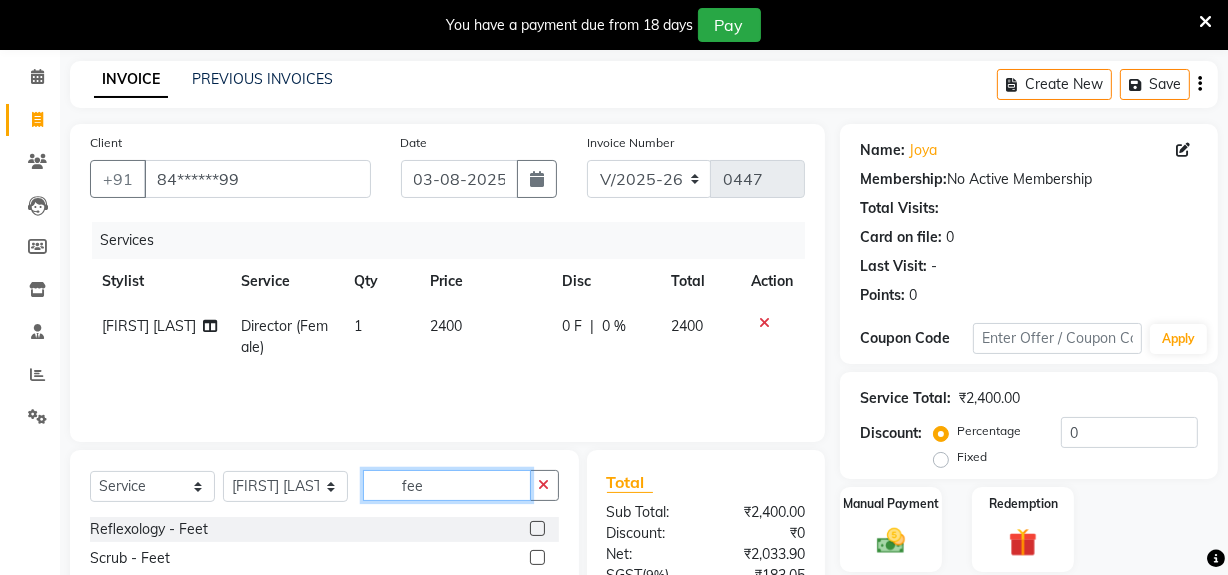 type on "fee" 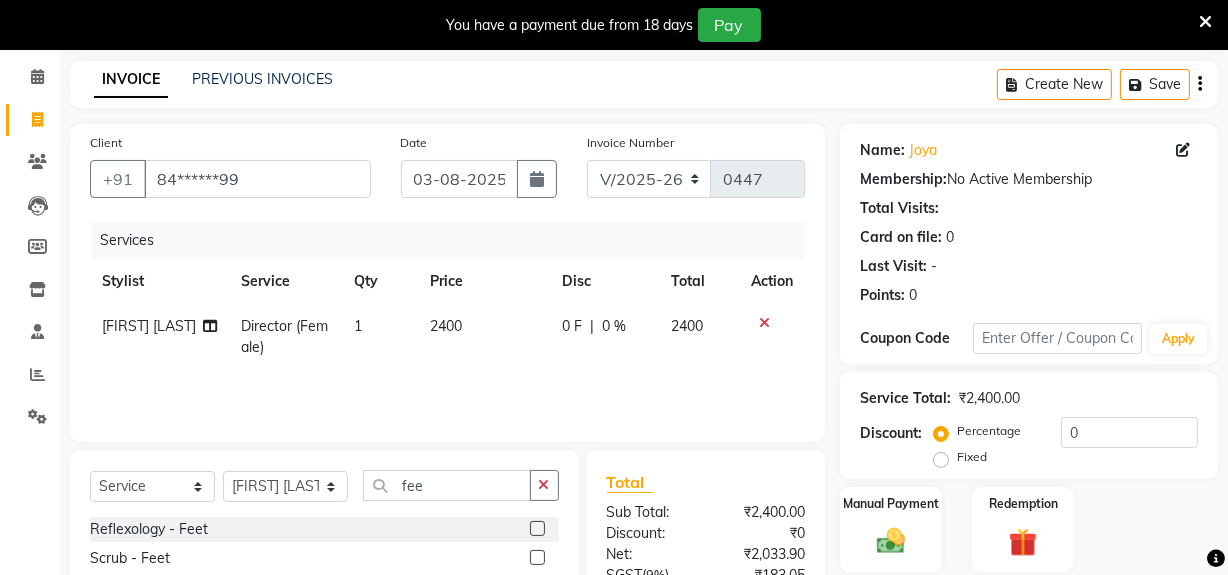 click on "Reflexology - Feet" 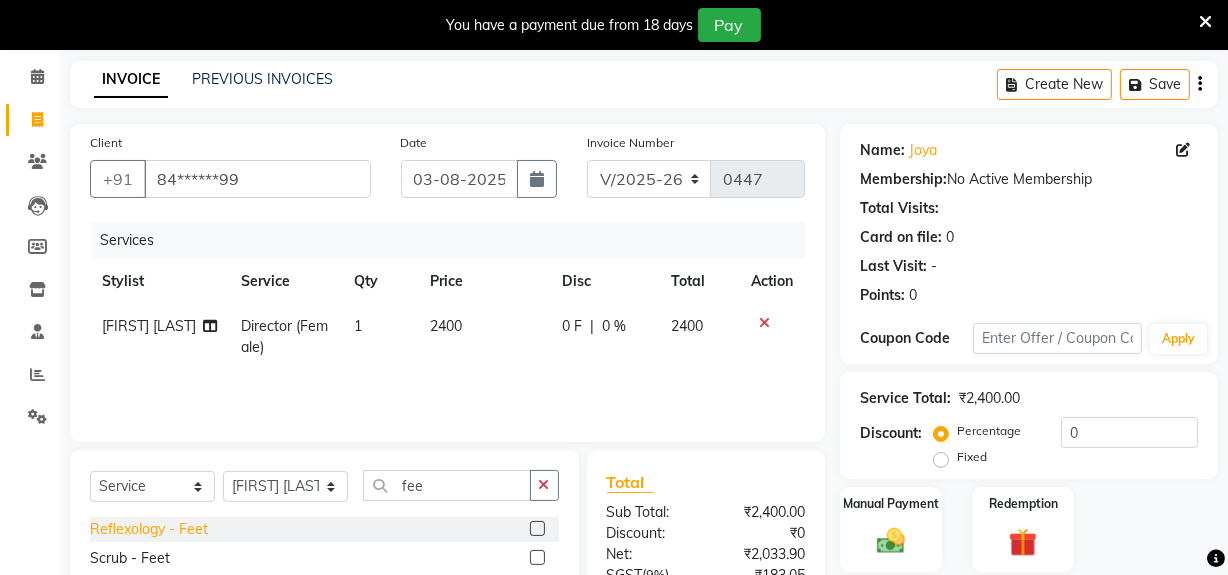 click on "Reflexology - Feet" 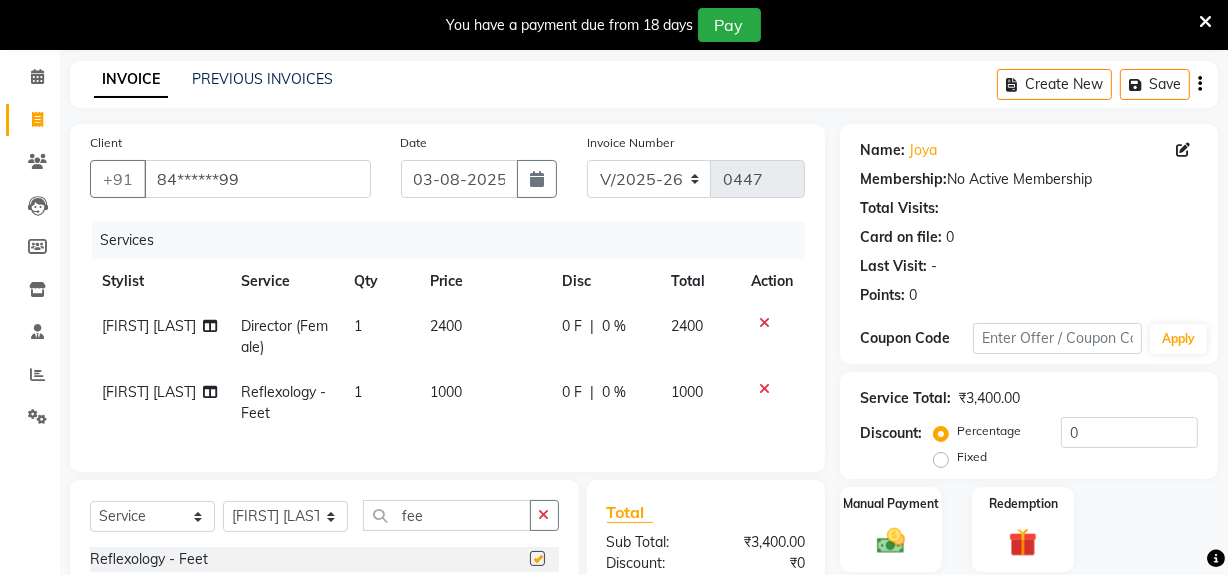checkbox on "false" 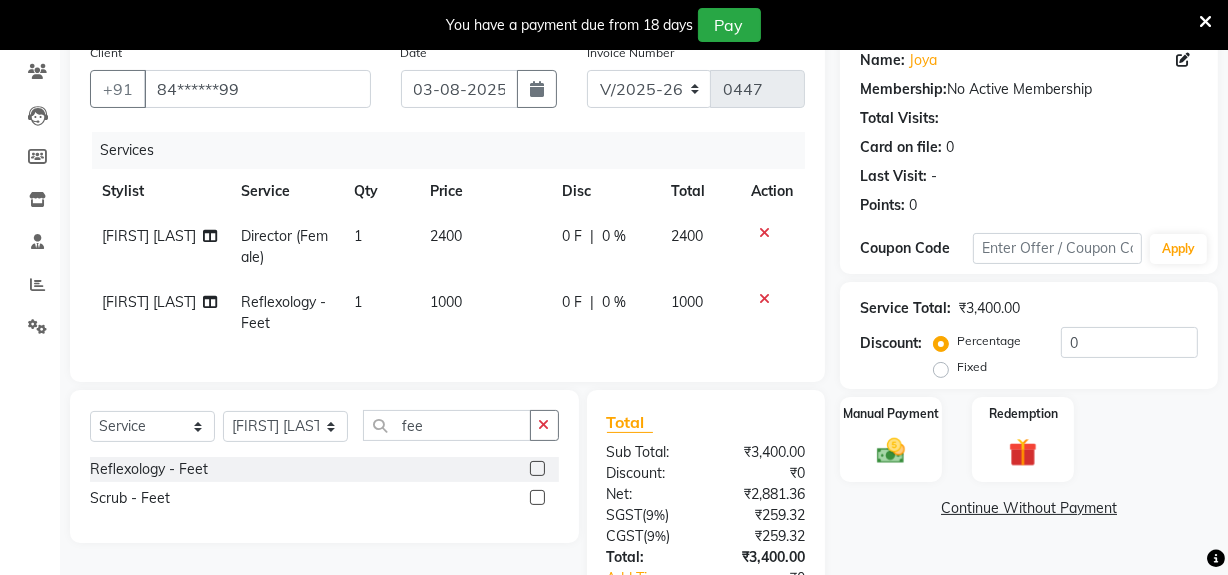 scroll, scrollTop: 167, scrollLeft: 0, axis: vertical 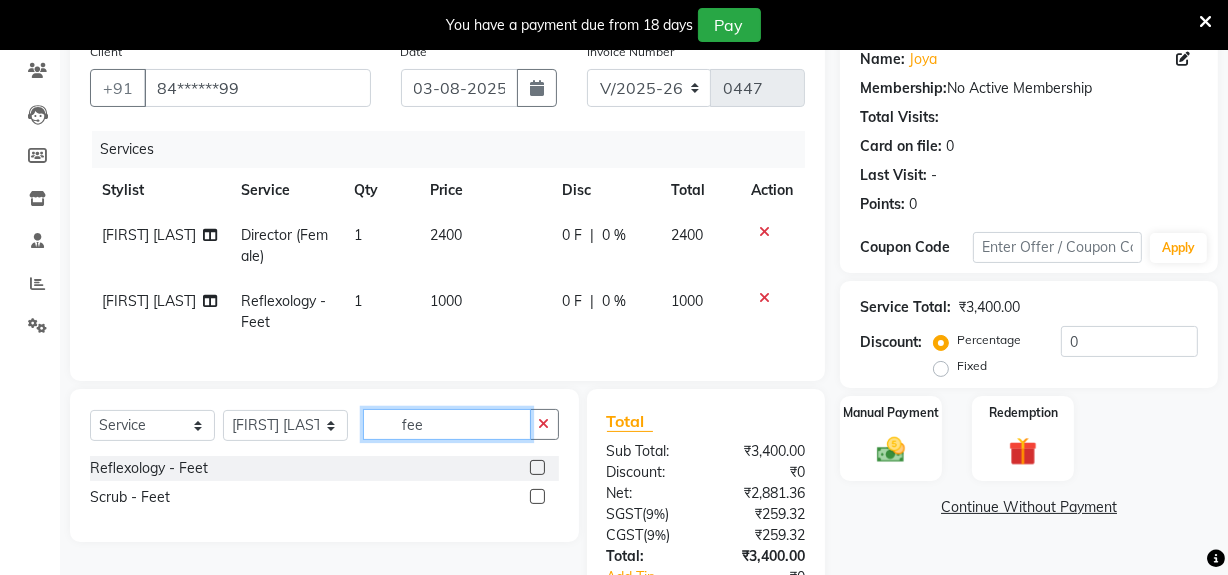 drag, startPoint x: 435, startPoint y: 437, endPoint x: 0, endPoint y: 36, distance: 591.62994 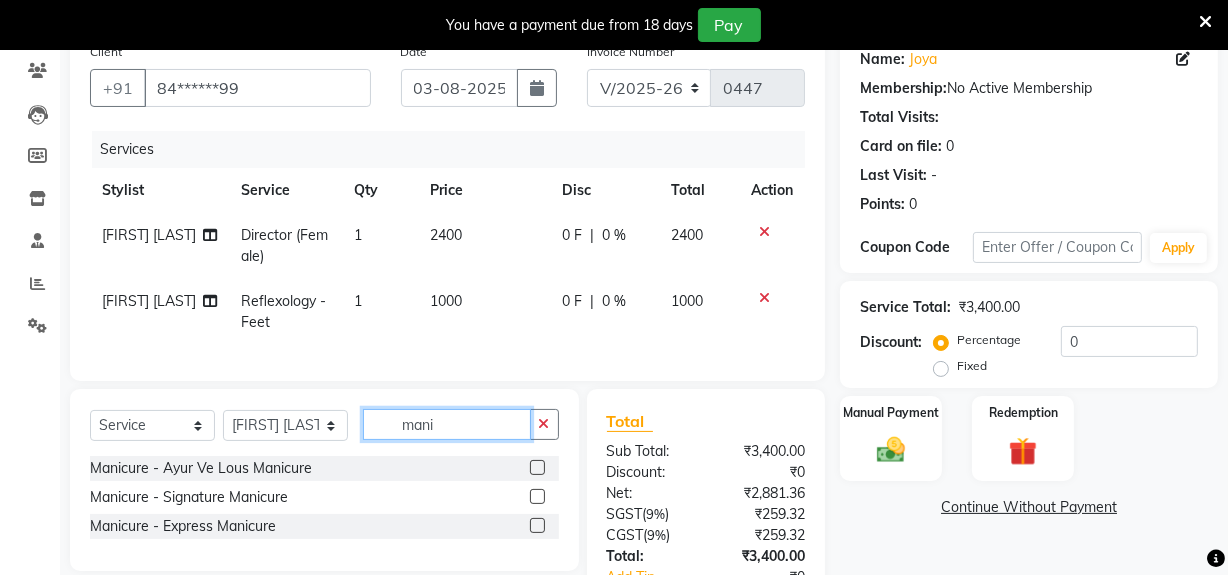 type on "mani" 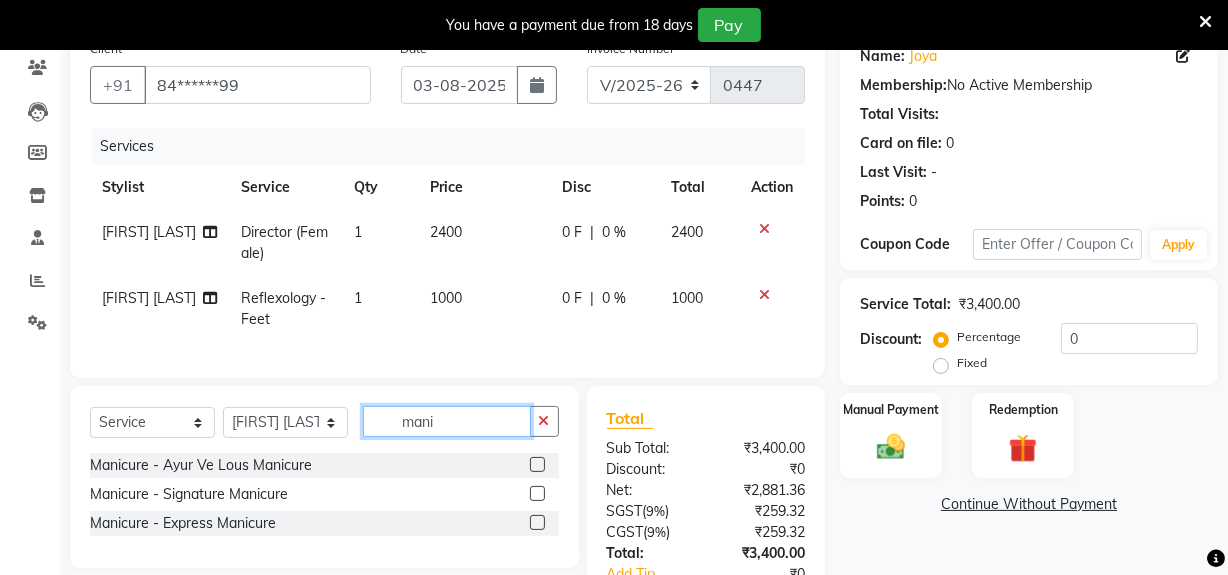 scroll, scrollTop: 272, scrollLeft: 0, axis: vertical 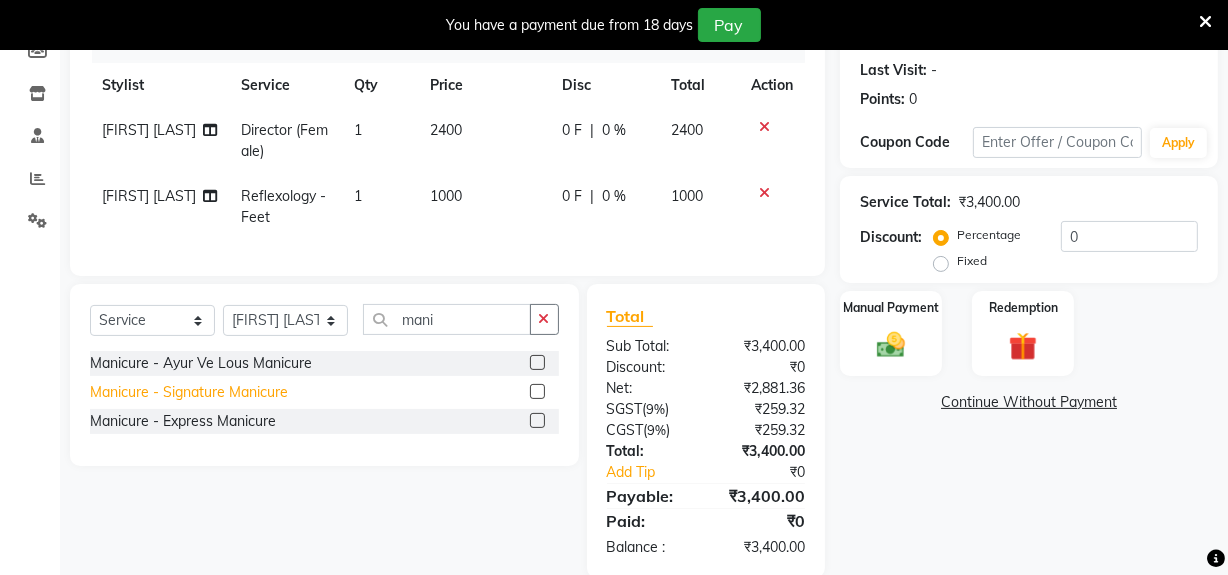 click on "Manicure - Signature Manicure" 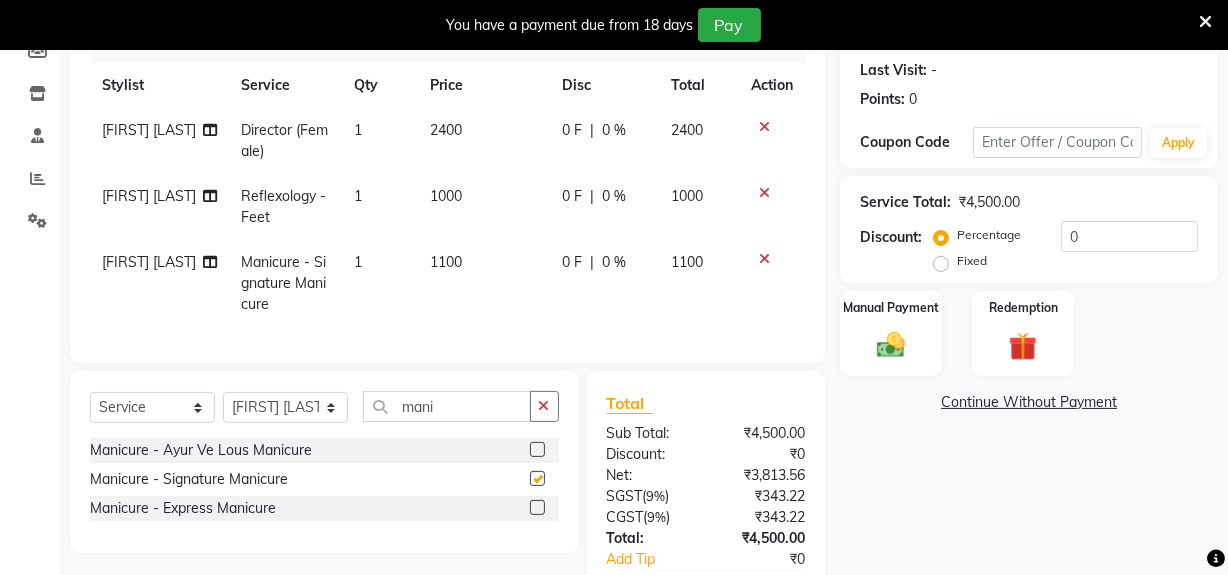 checkbox on "false" 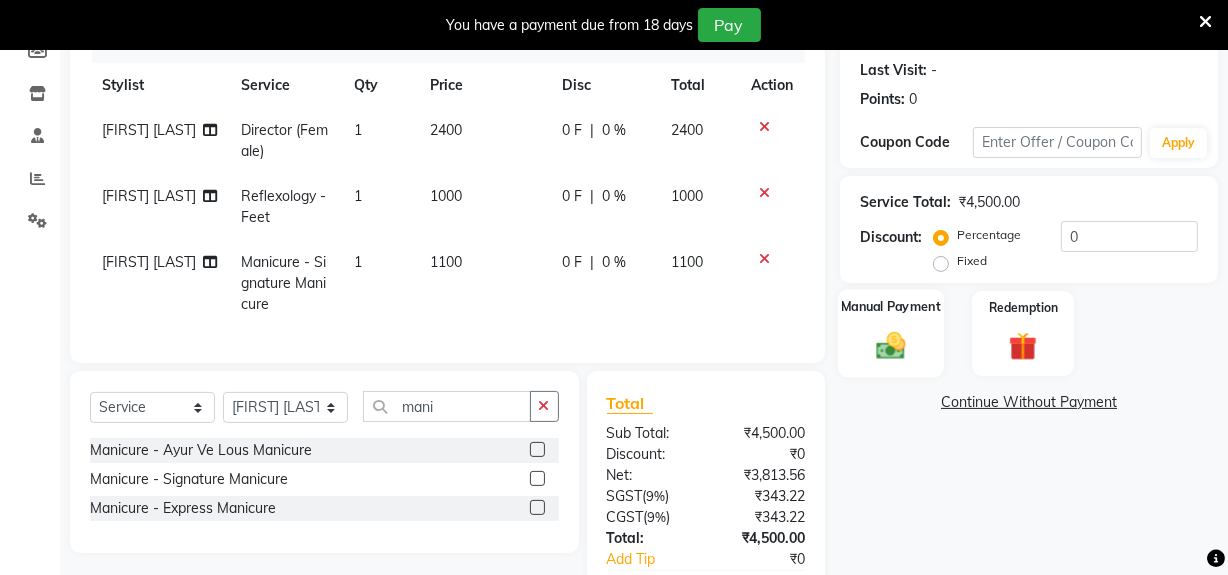 click on "Manual Payment" 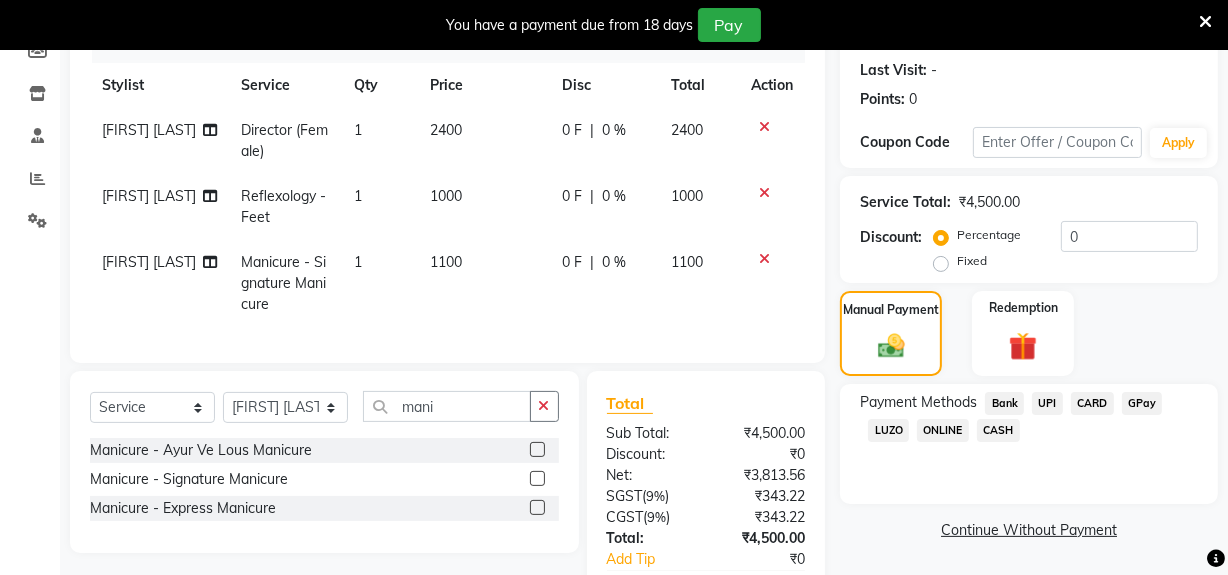 click on "UPI" 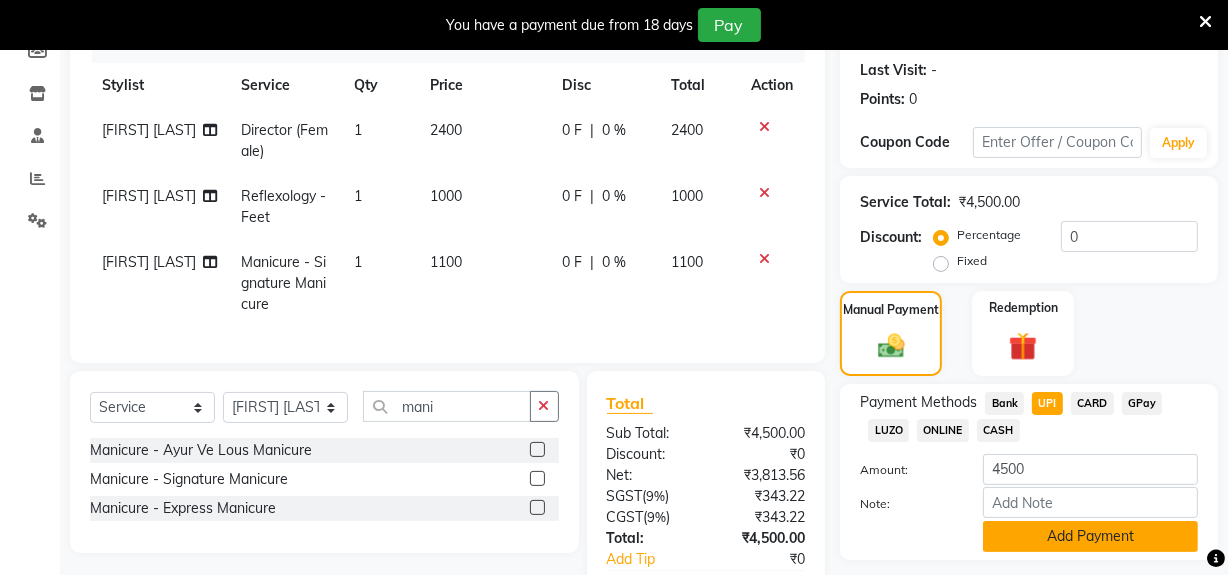 click on "Add Payment" 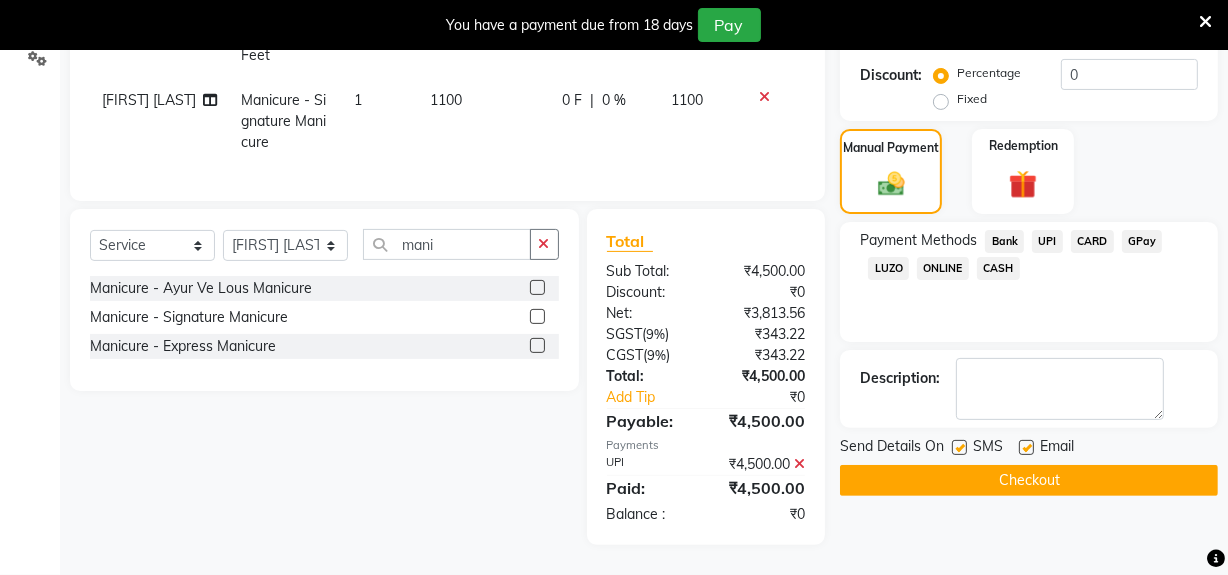 scroll, scrollTop: 448, scrollLeft: 0, axis: vertical 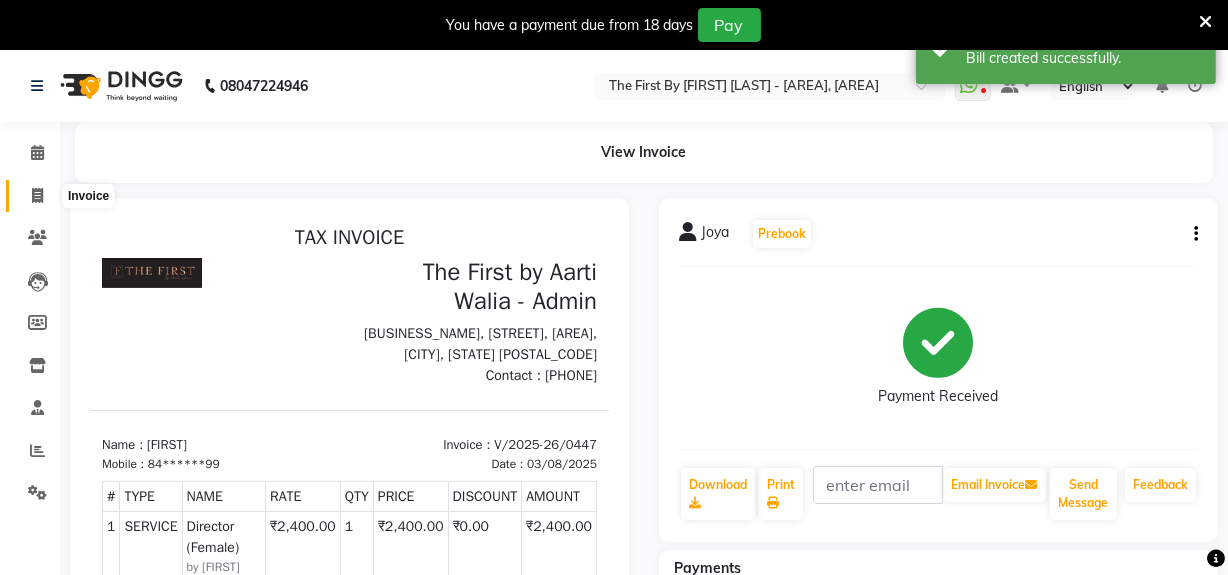 click 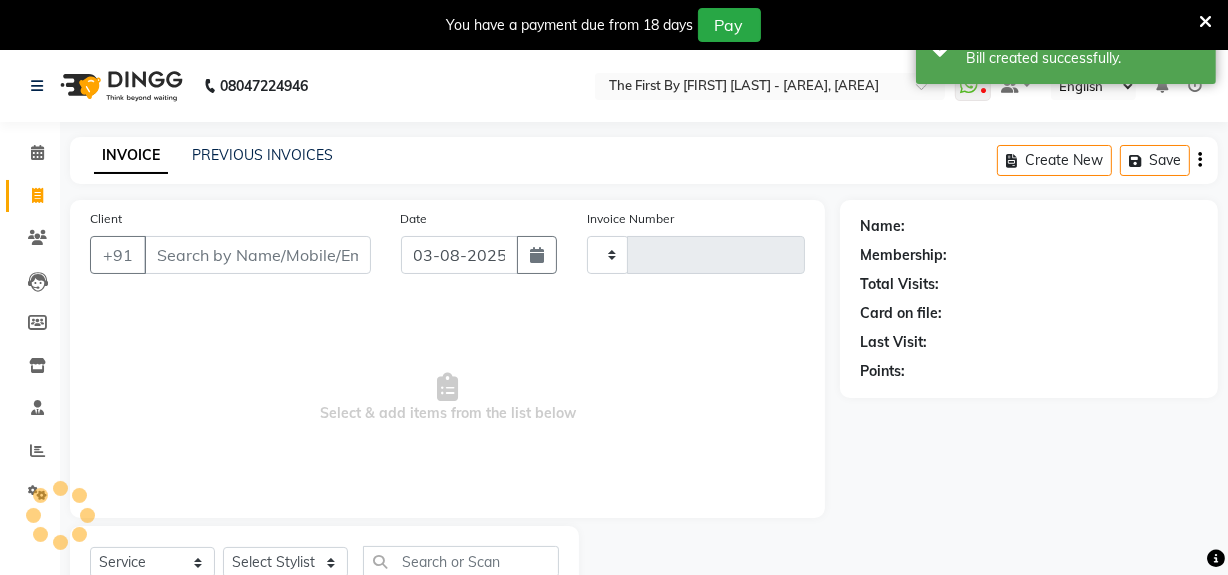 scroll, scrollTop: 76, scrollLeft: 0, axis: vertical 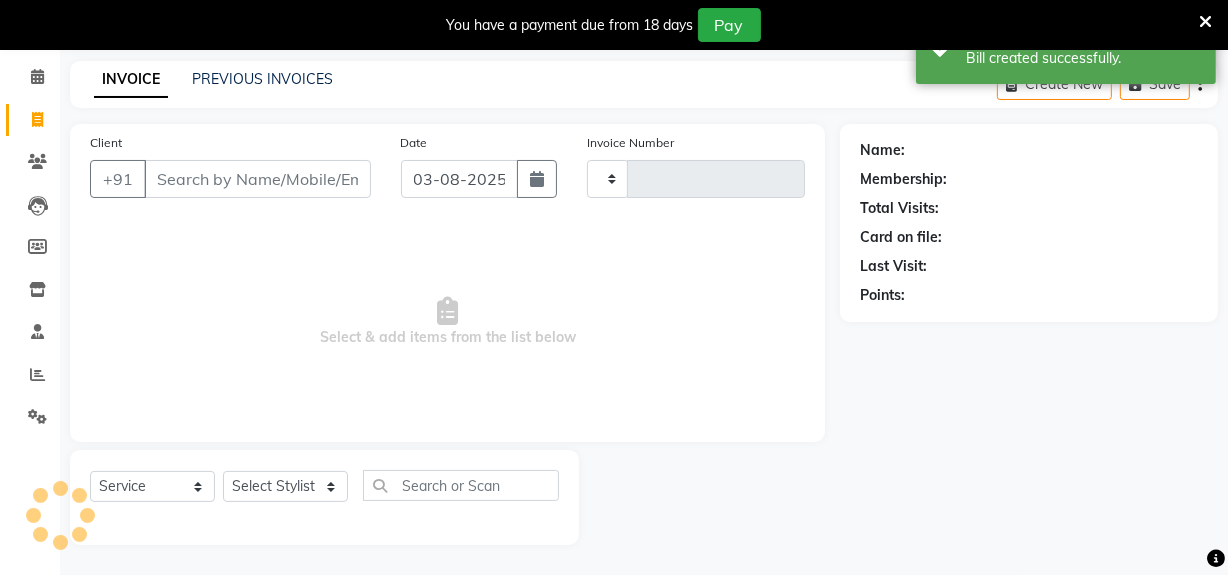 type on "0448" 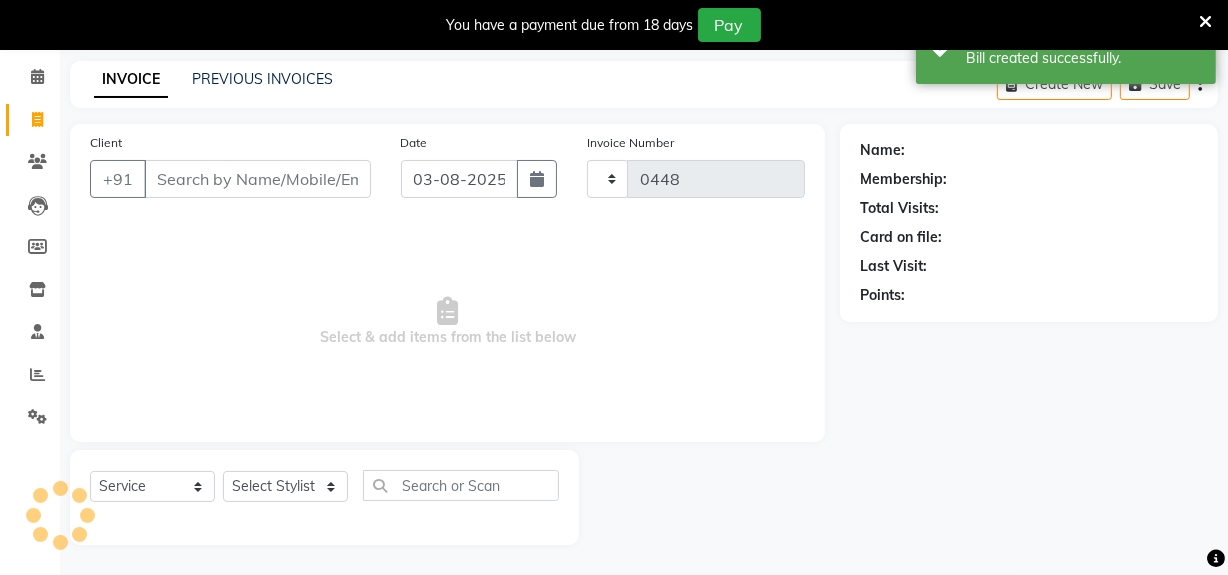 select on "6407" 